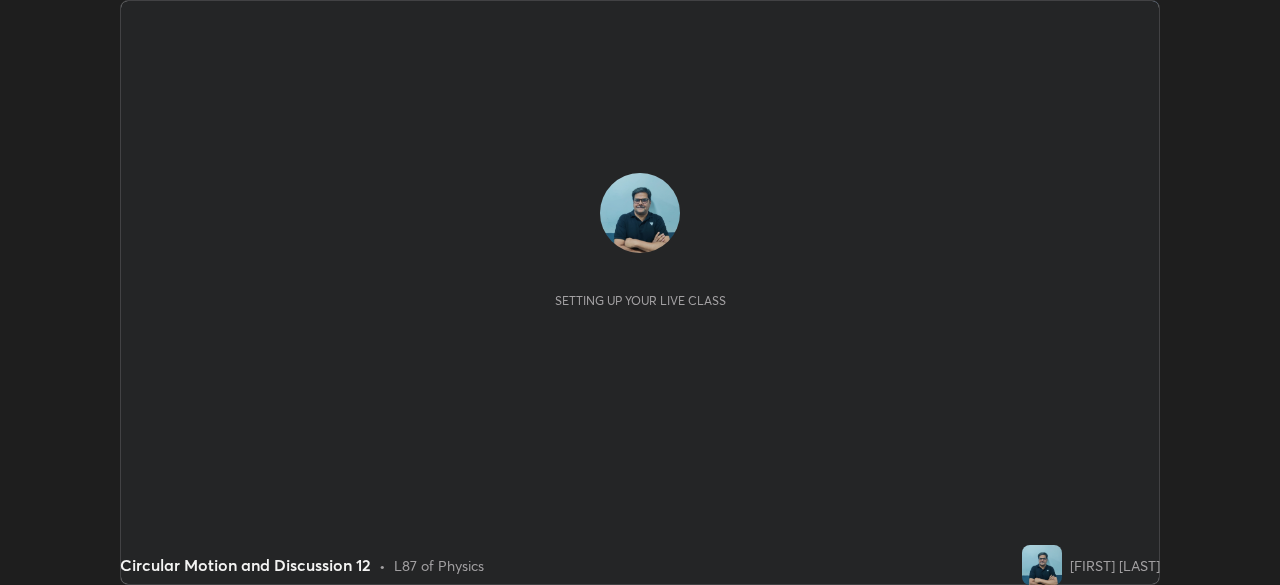 scroll, scrollTop: 0, scrollLeft: 0, axis: both 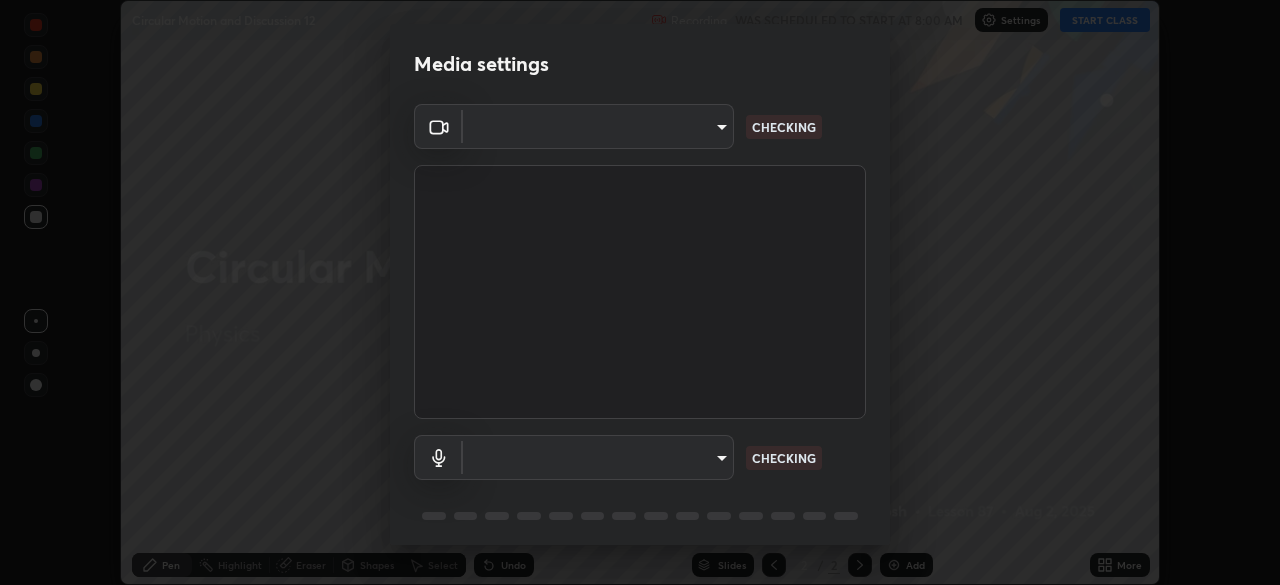 type on "143a01b5599967abab3d7785ceadc482d11dedc5edc9631c954caa3a88845f3b" 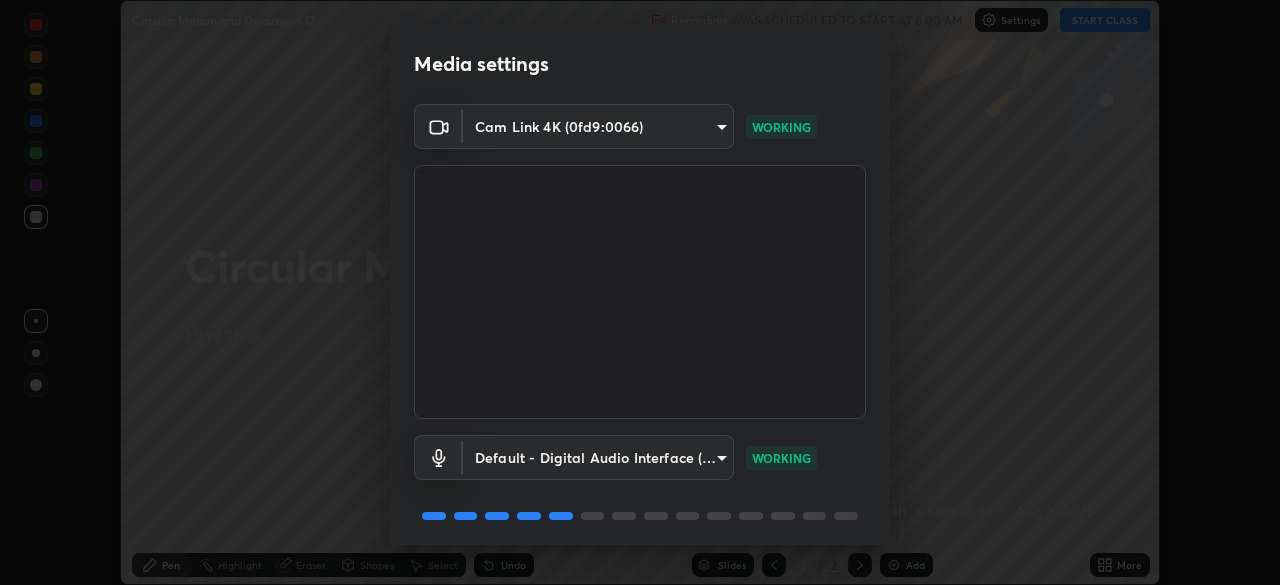 scroll, scrollTop: 71, scrollLeft: 0, axis: vertical 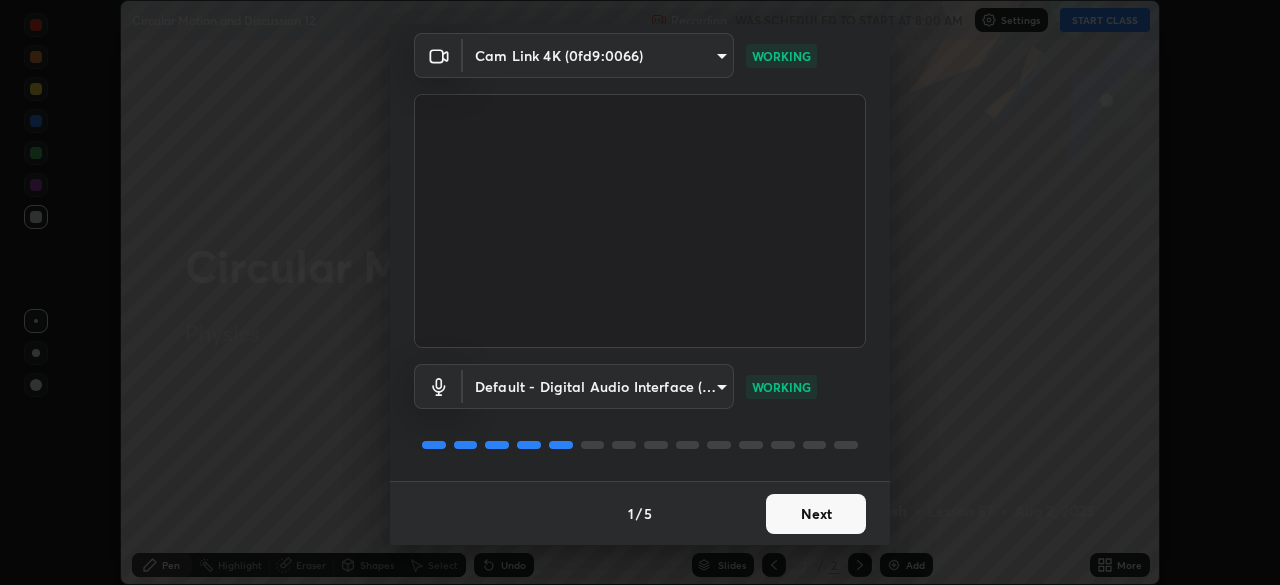 click on "Next" at bounding box center [816, 514] 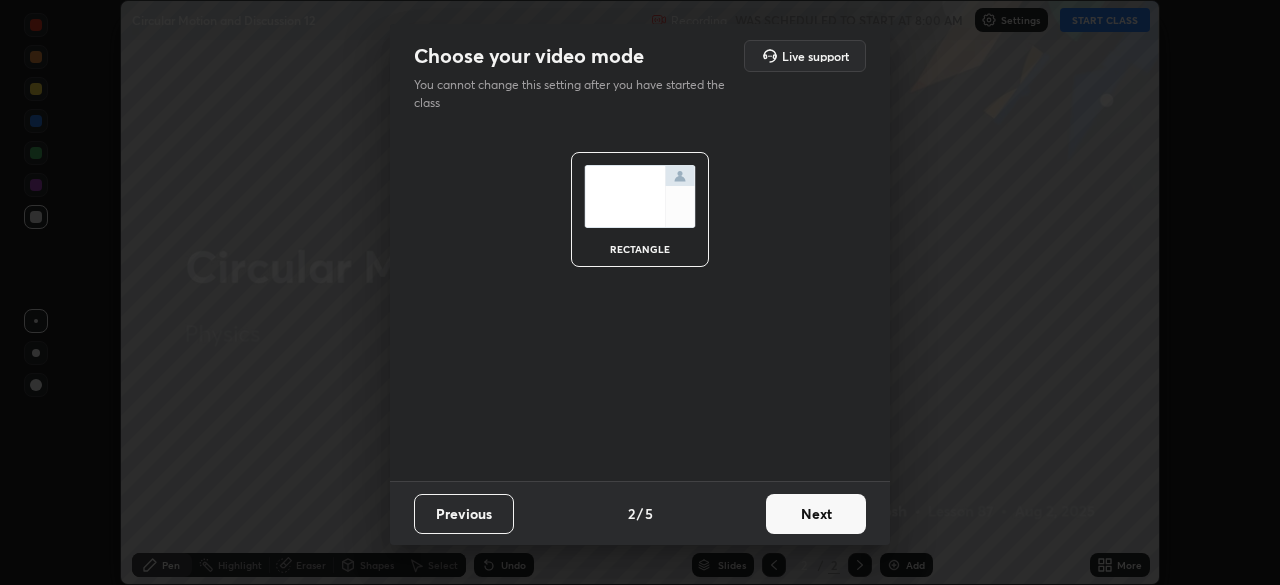 scroll, scrollTop: 0, scrollLeft: 0, axis: both 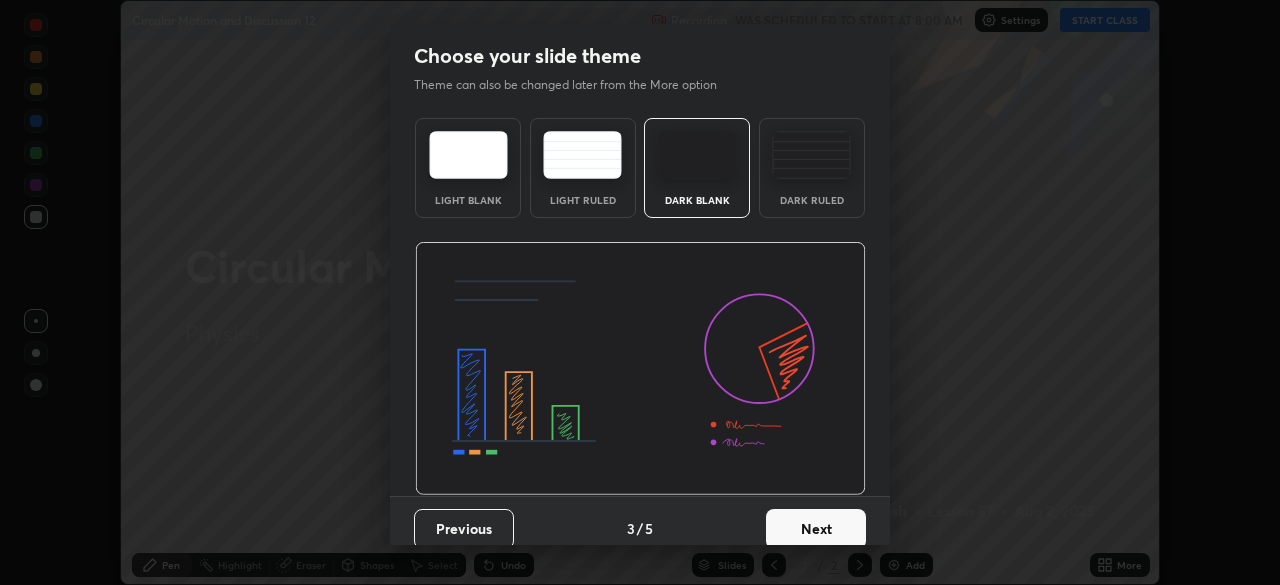 click on "Next" at bounding box center (816, 529) 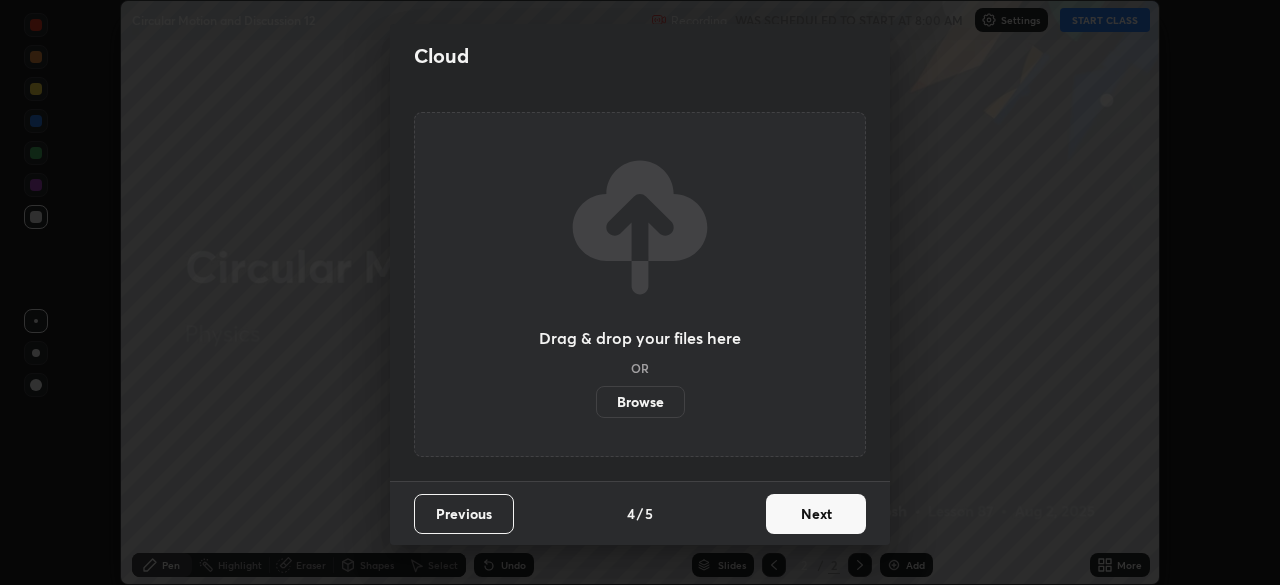 click on "Next" at bounding box center [816, 514] 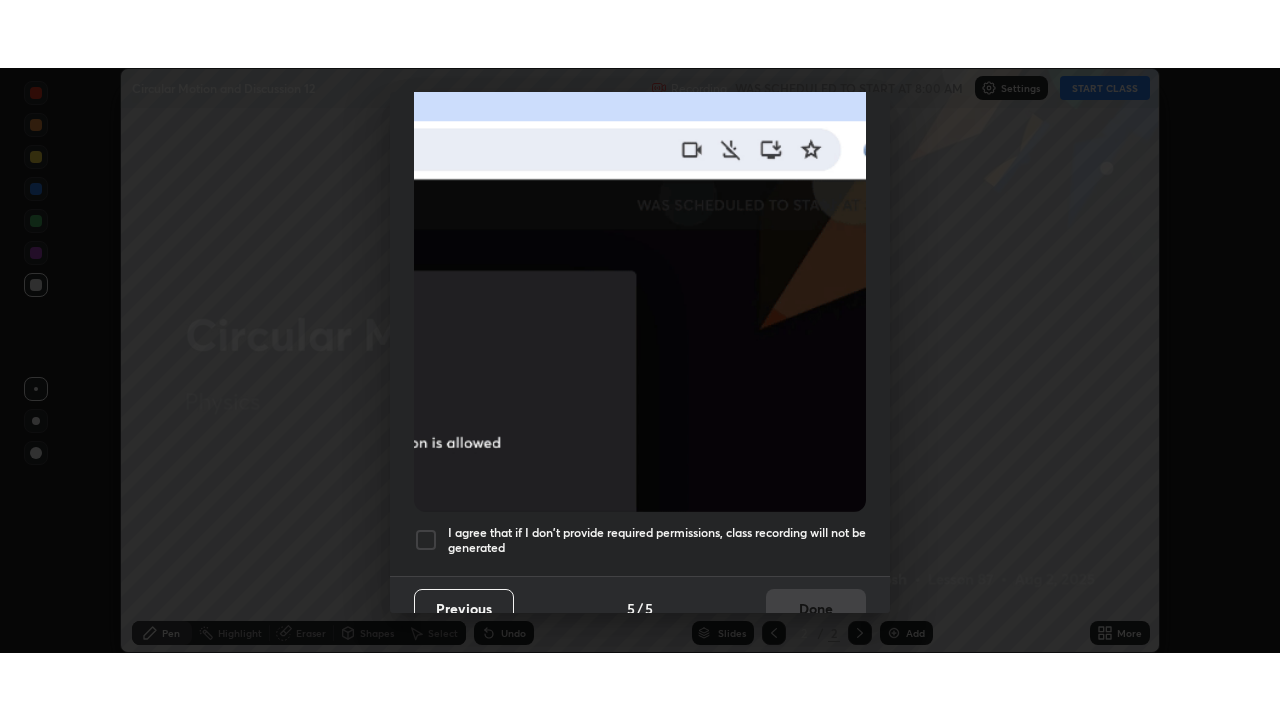 scroll, scrollTop: 479, scrollLeft: 0, axis: vertical 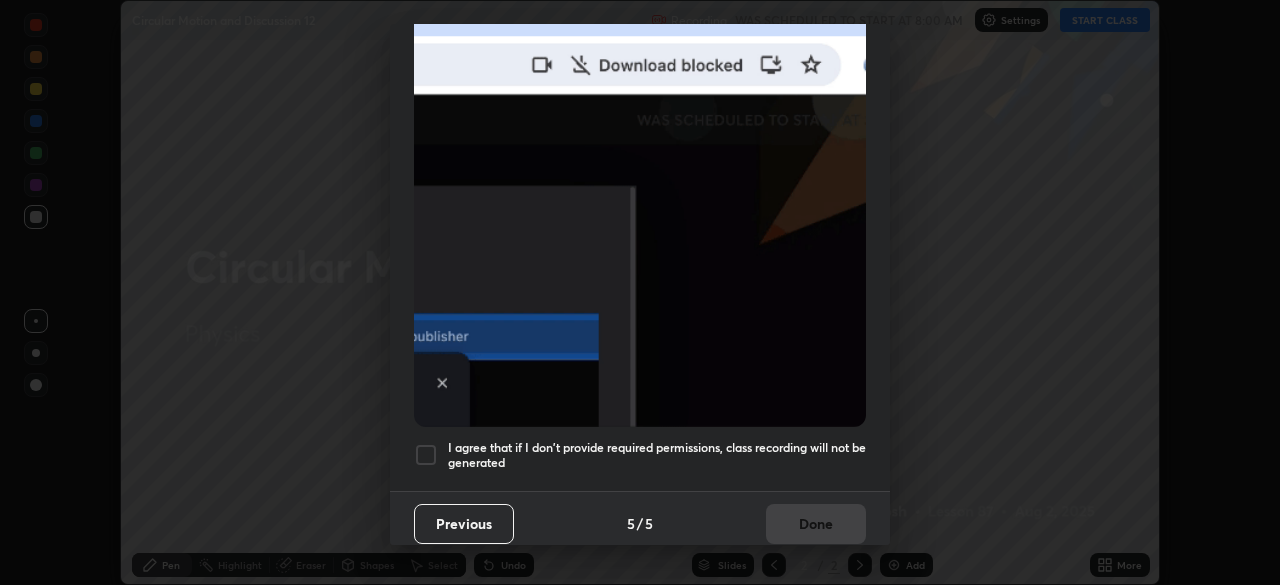 click at bounding box center (426, 455) 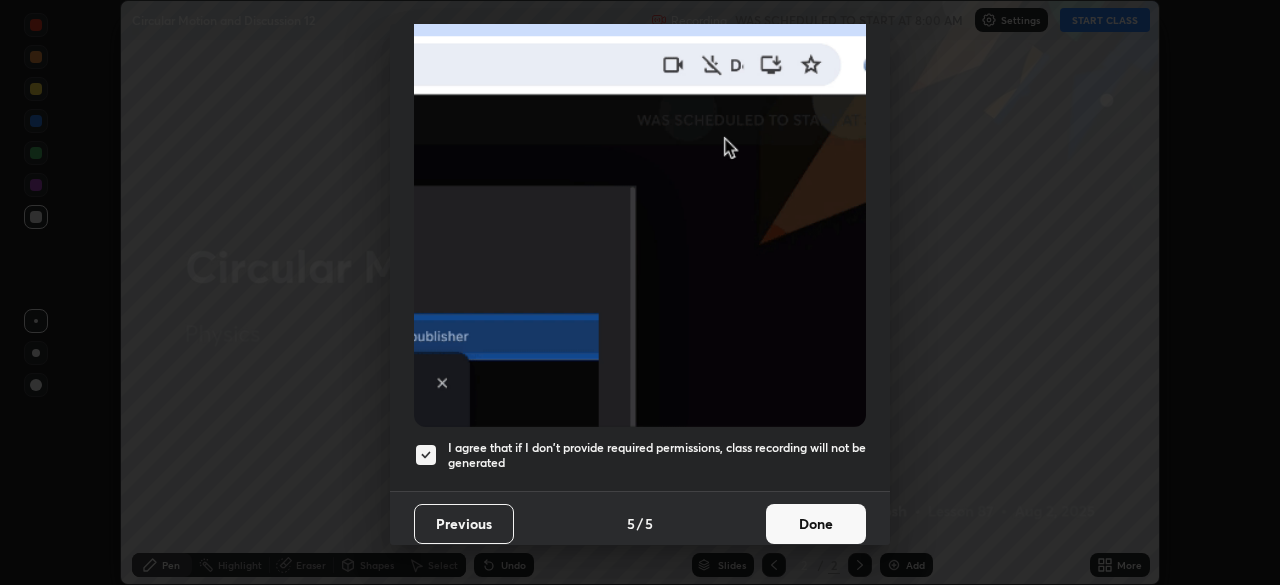 click on "Done" at bounding box center [816, 524] 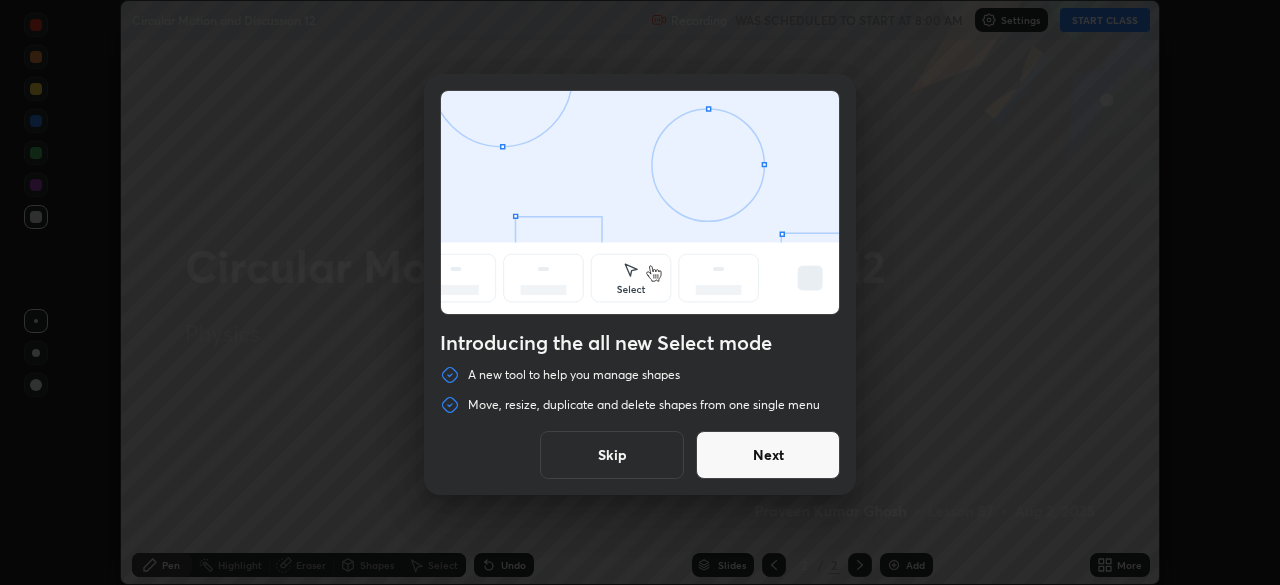 click on "Skip" at bounding box center [612, 455] 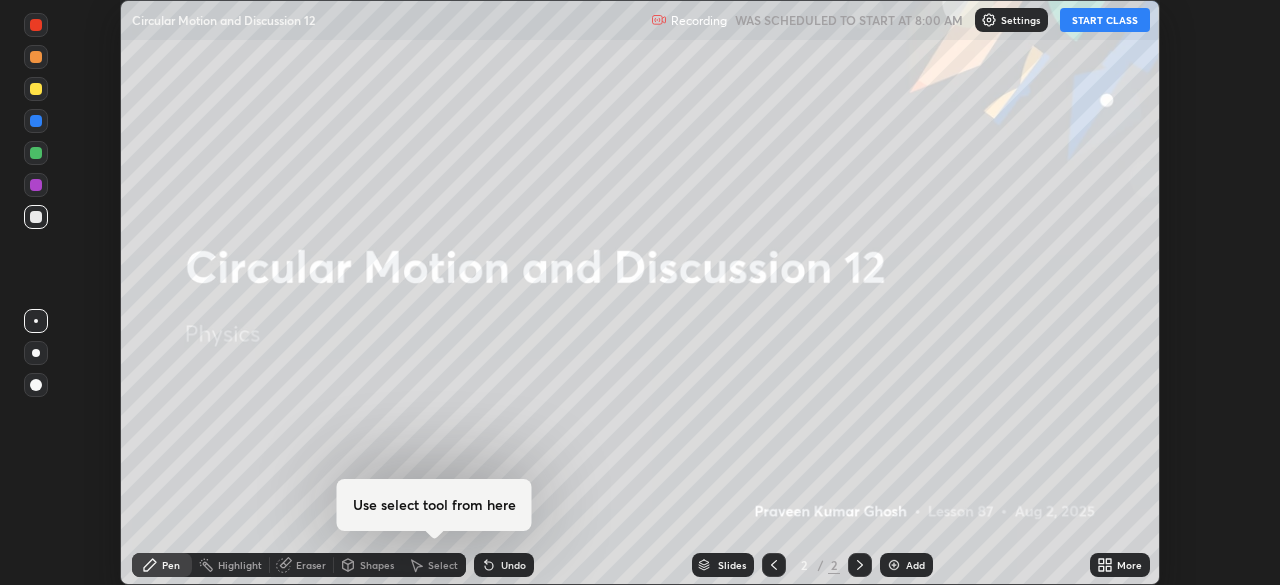 click on "START CLASS" at bounding box center [1105, 20] 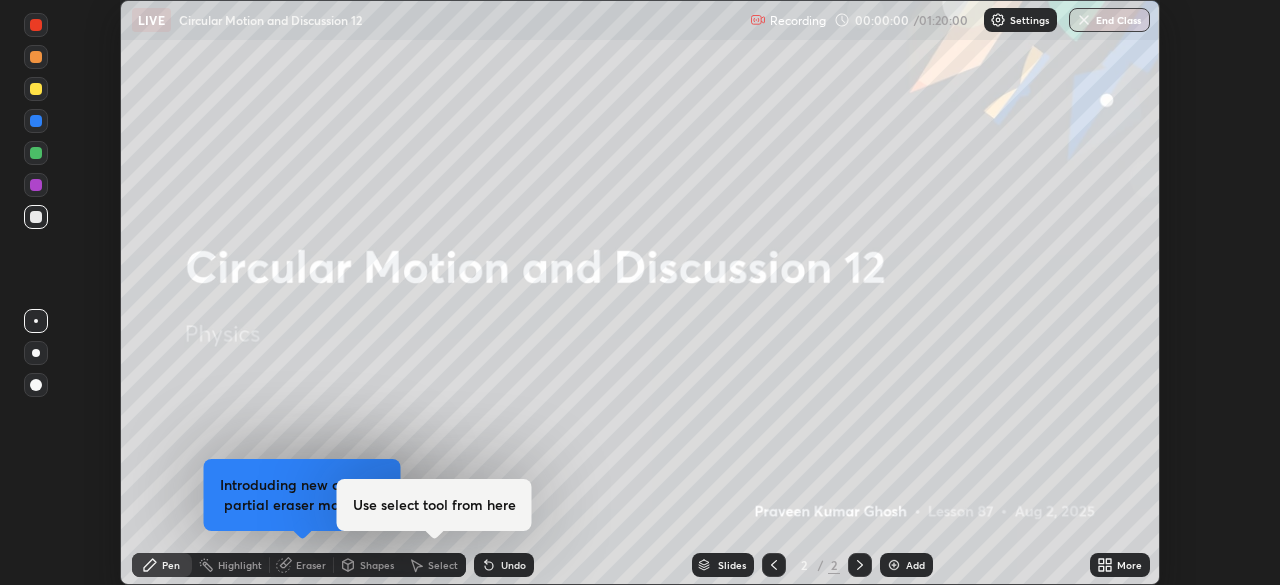 click 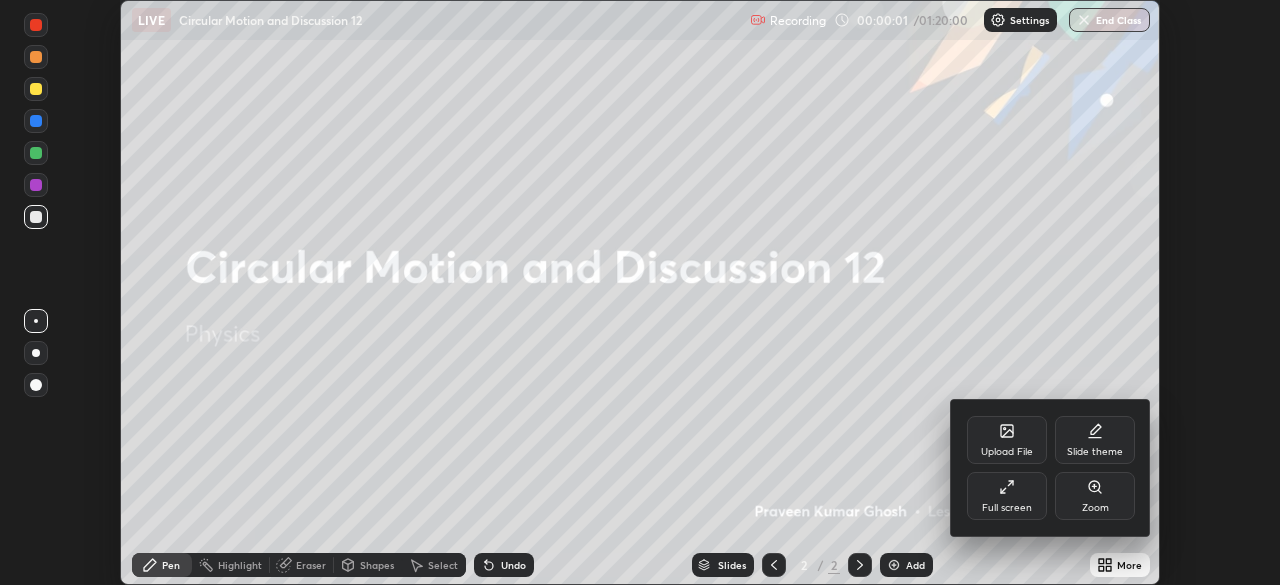 click on "Full screen" at bounding box center [1007, 496] 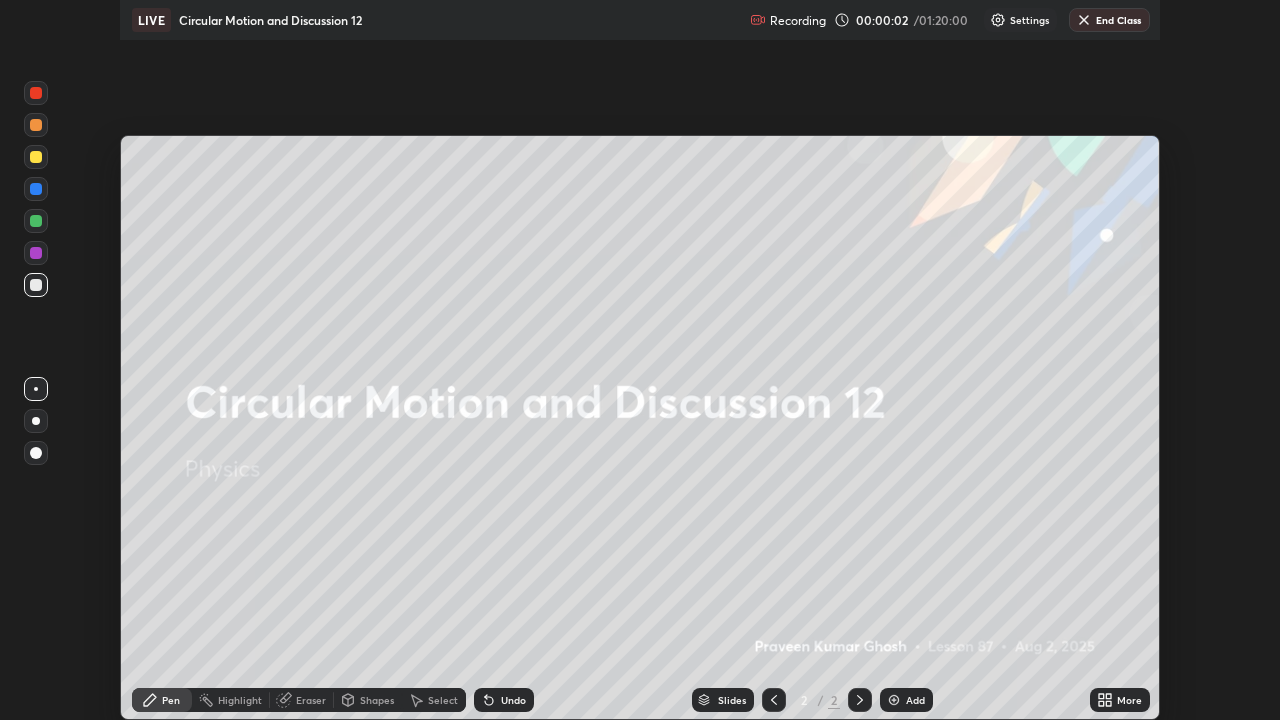scroll, scrollTop: 99280, scrollLeft: 98720, axis: both 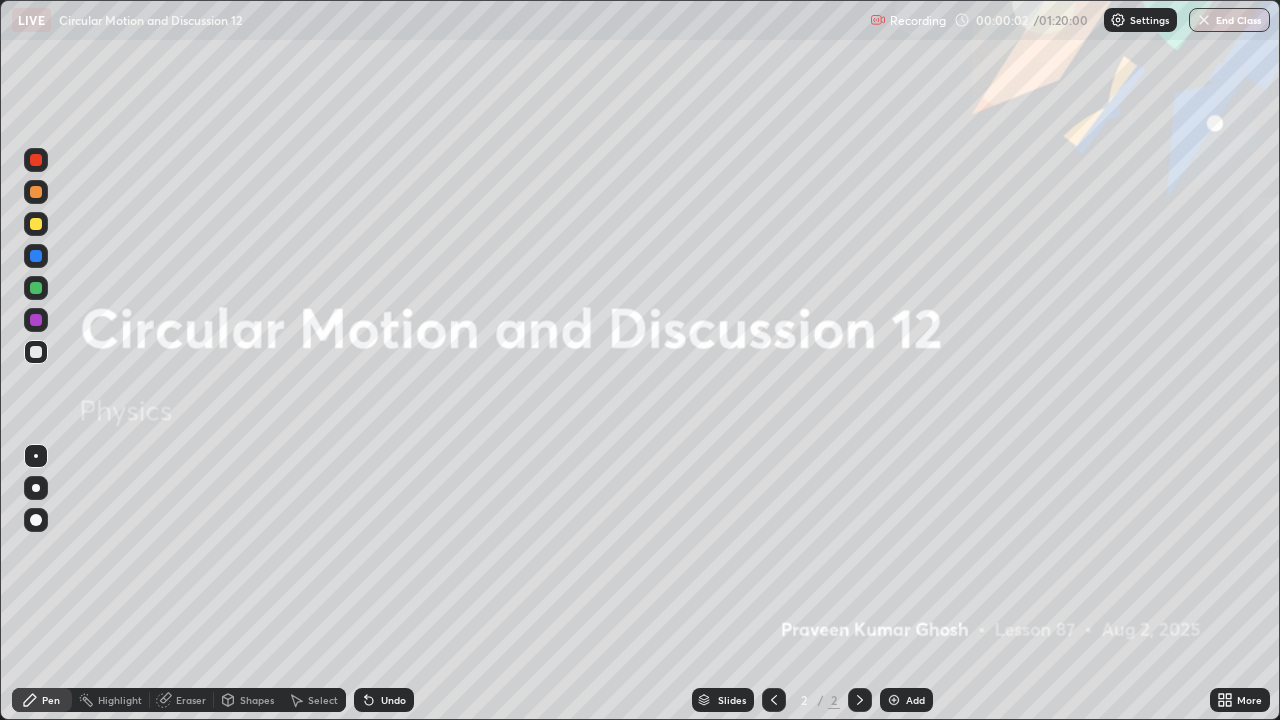 click on "Add" at bounding box center [915, 700] 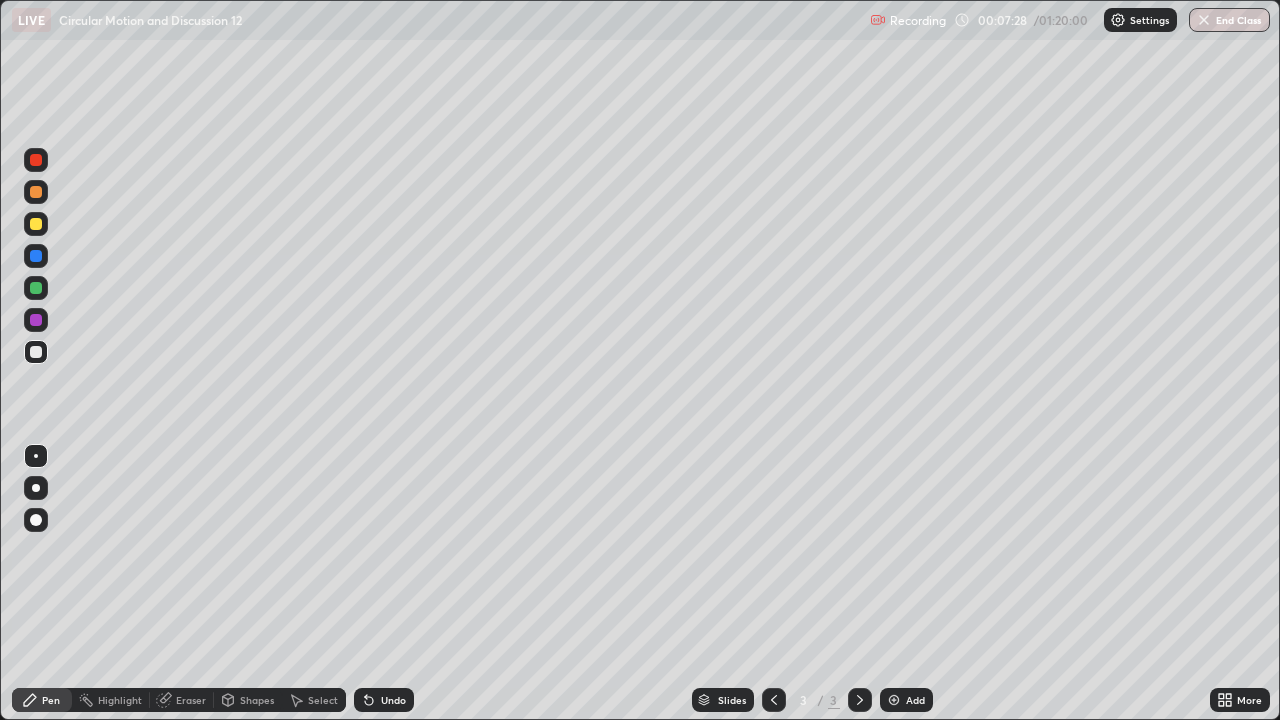 click on "Eraser" at bounding box center [191, 700] 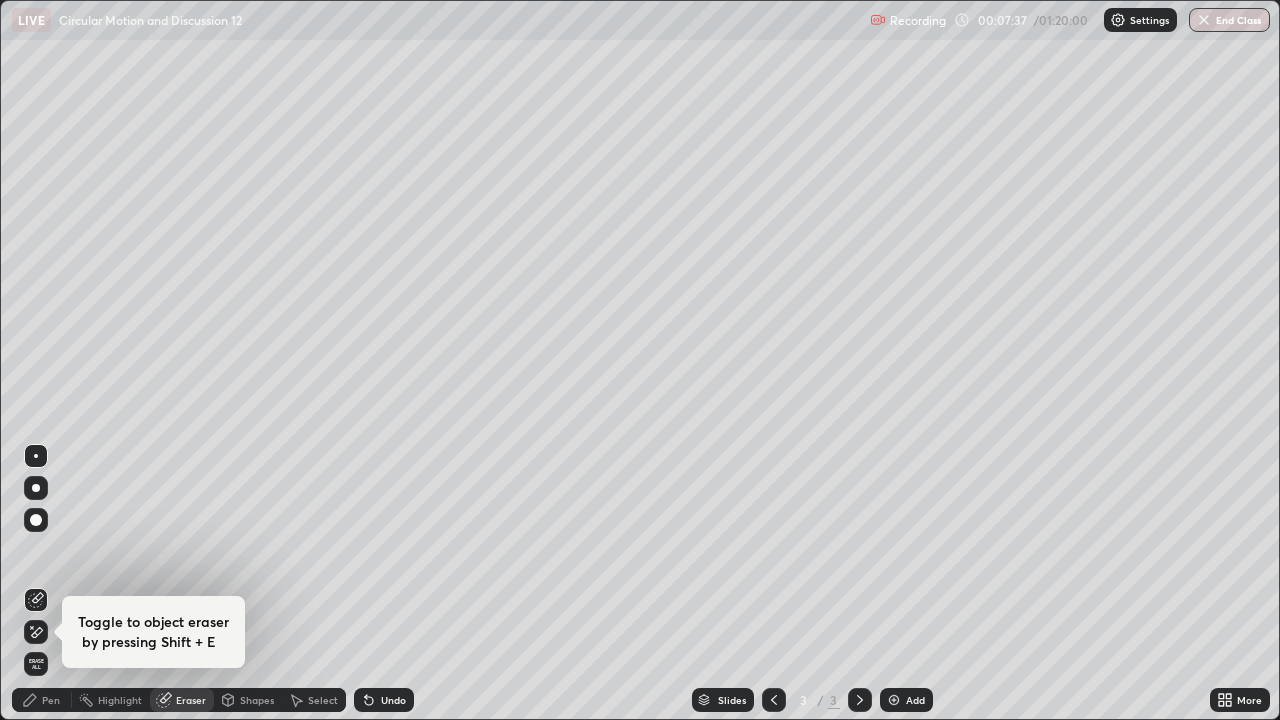 click on "Pen" at bounding box center (42, 700) 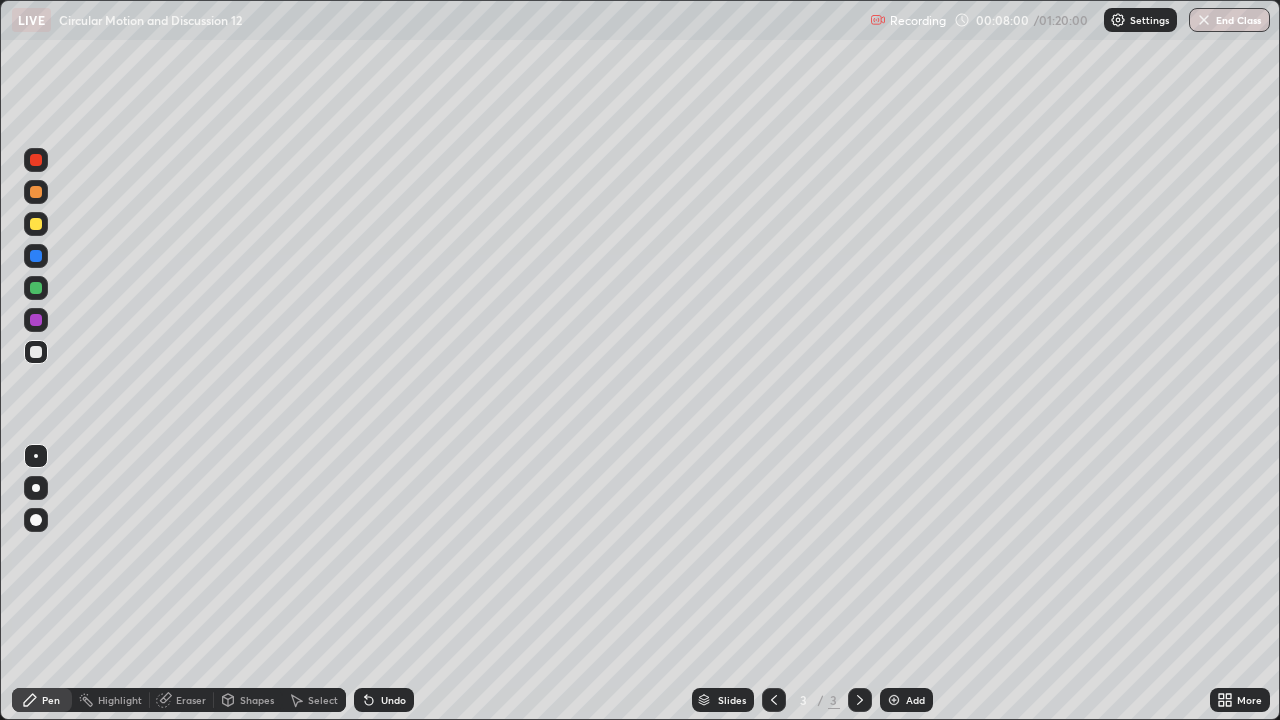 click on "Add" at bounding box center (915, 700) 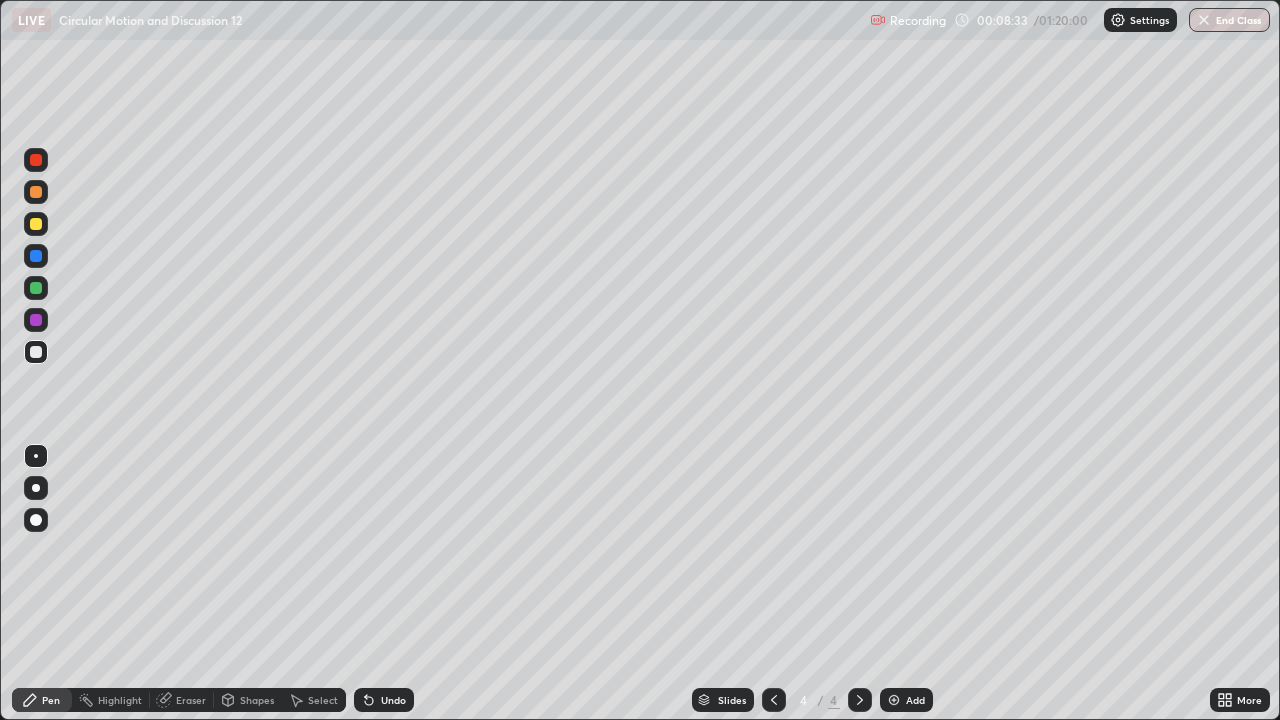 click on "Eraser" at bounding box center (191, 700) 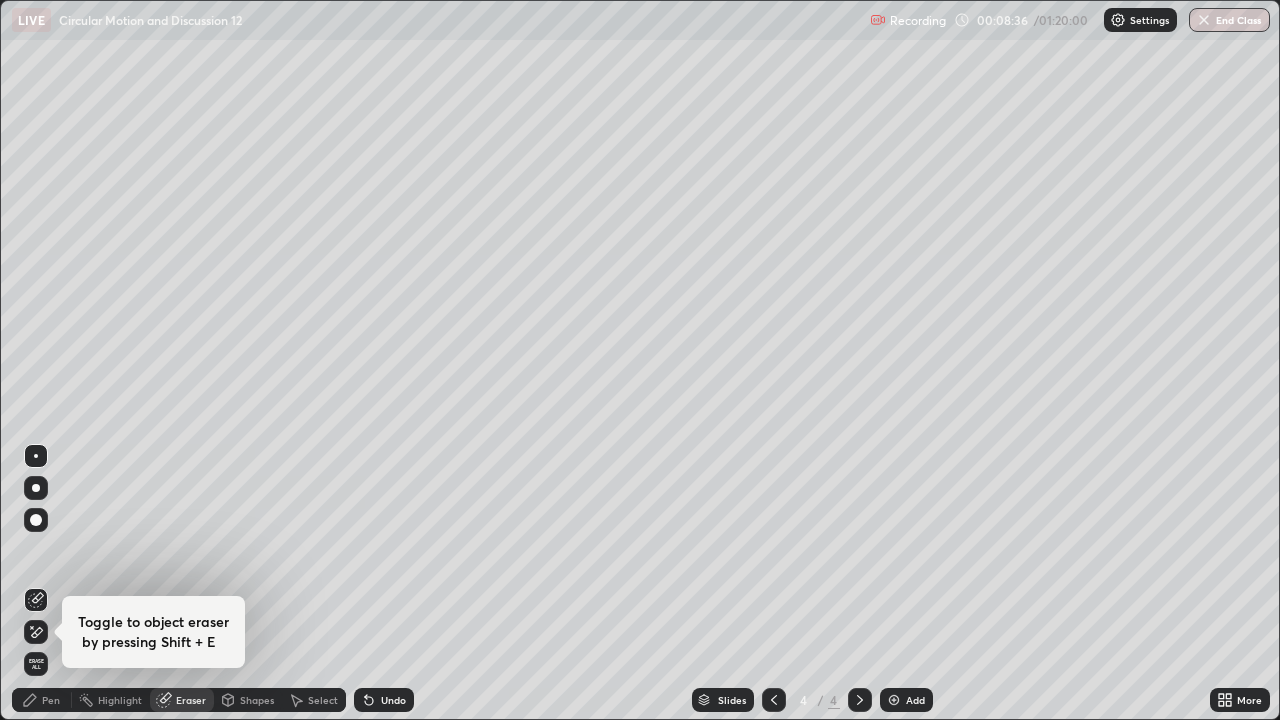 click on "Pen" at bounding box center [51, 700] 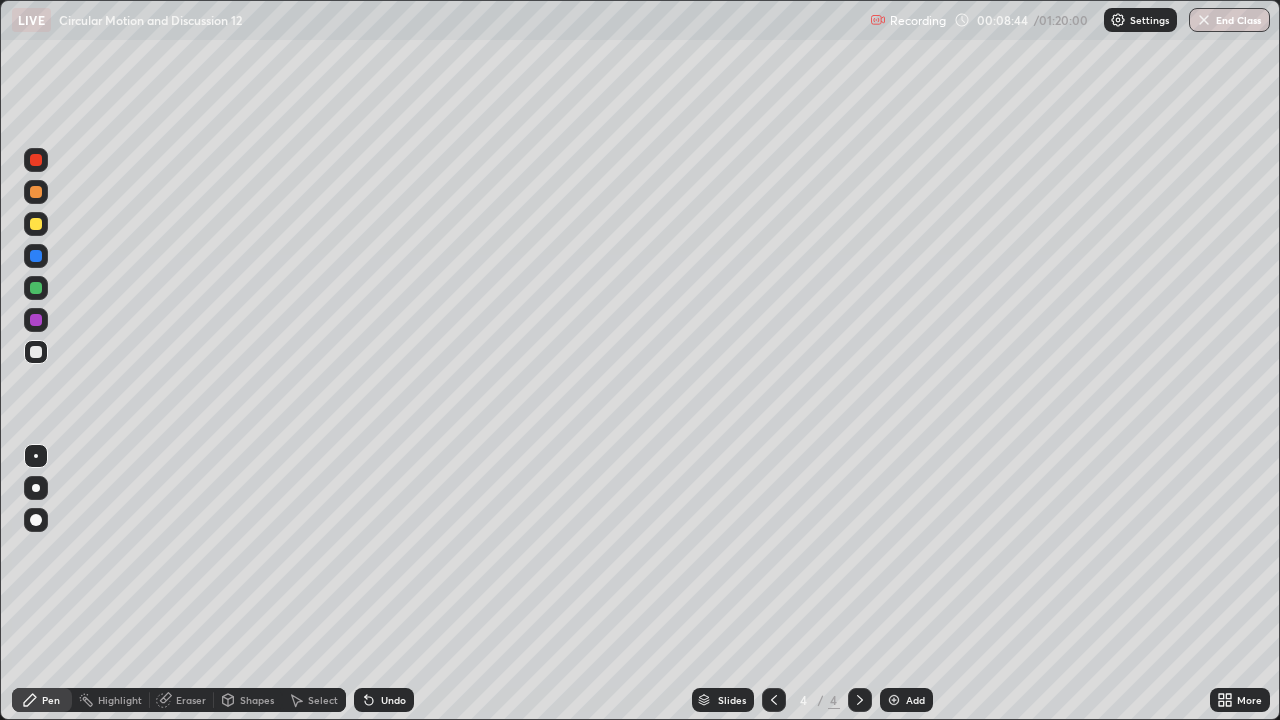 click on "Eraser" at bounding box center [191, 700] 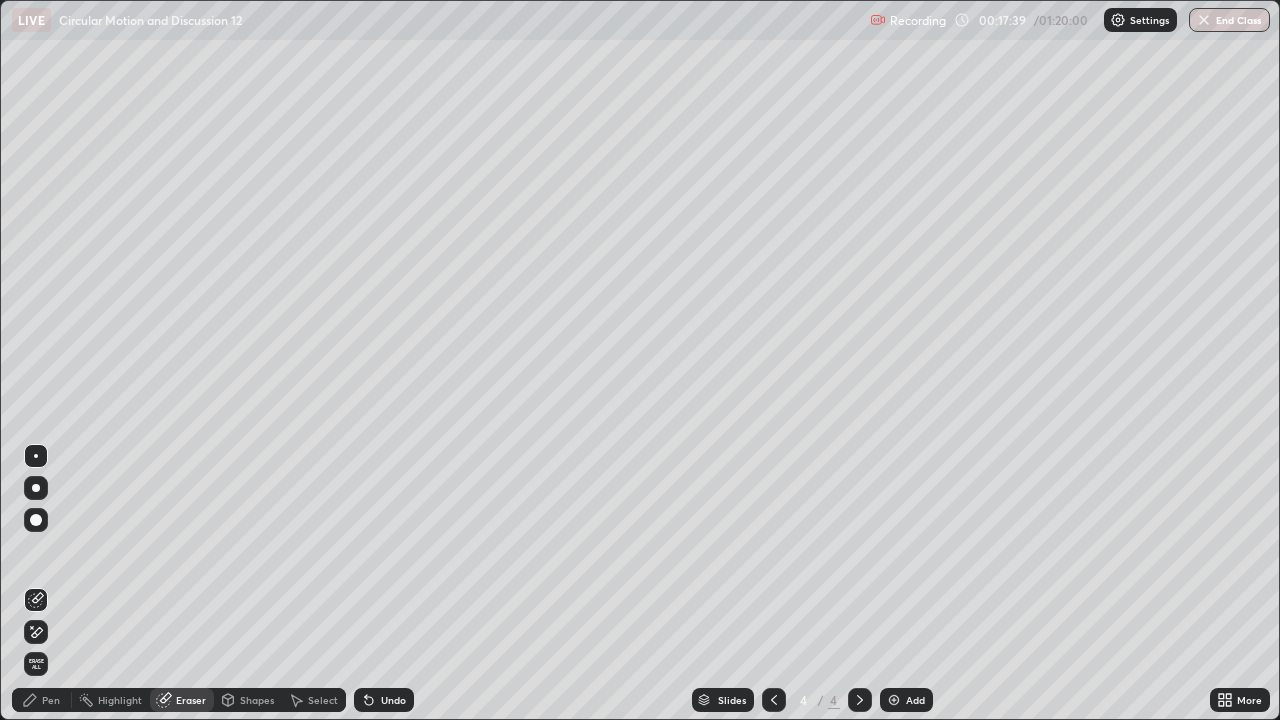 click on "Pen" at bounding box center [51, 700] 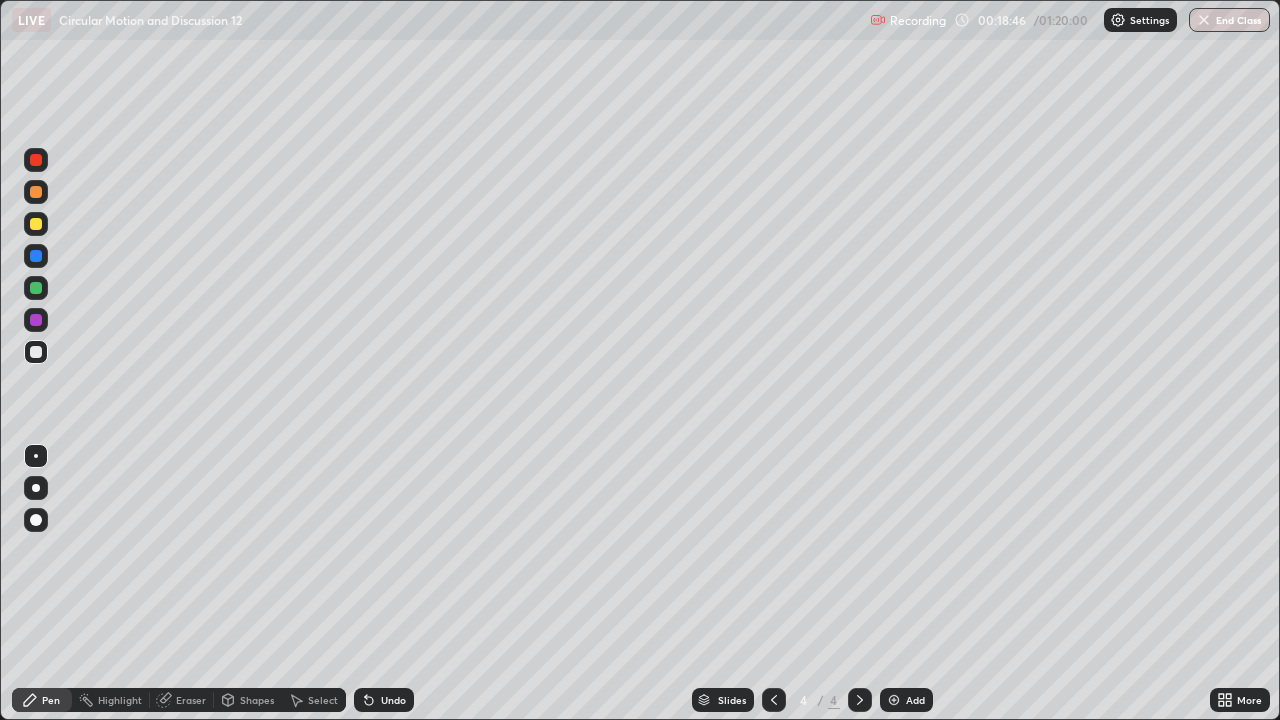 click on "Eraser" at bounding box center [191, 700] 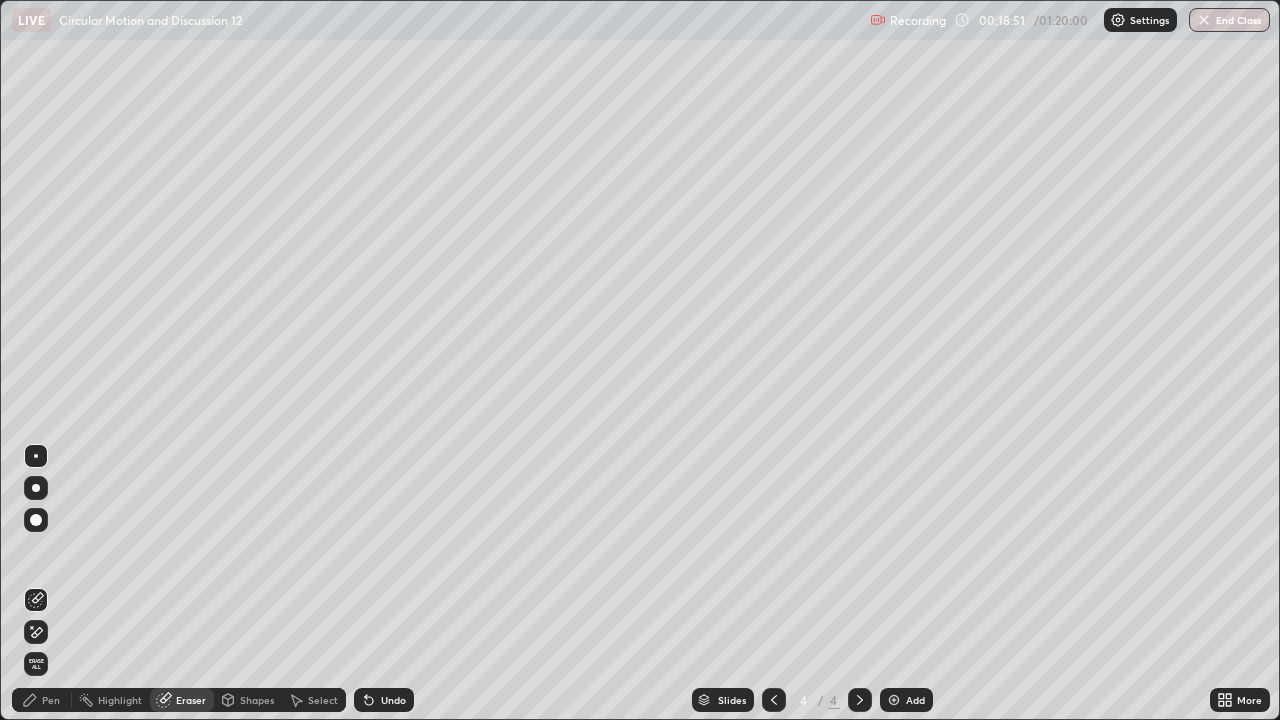 click on "Pen" at bounding box center [51, 700] 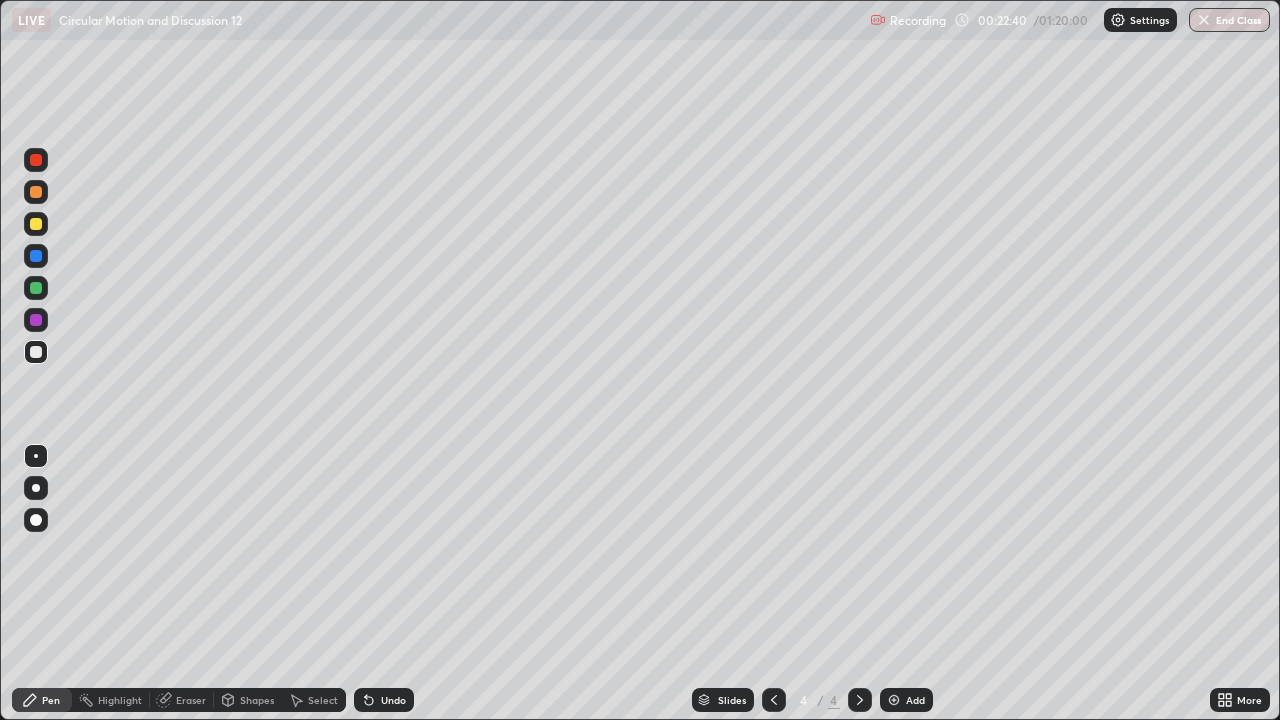 click at bounding box center (36, 224) 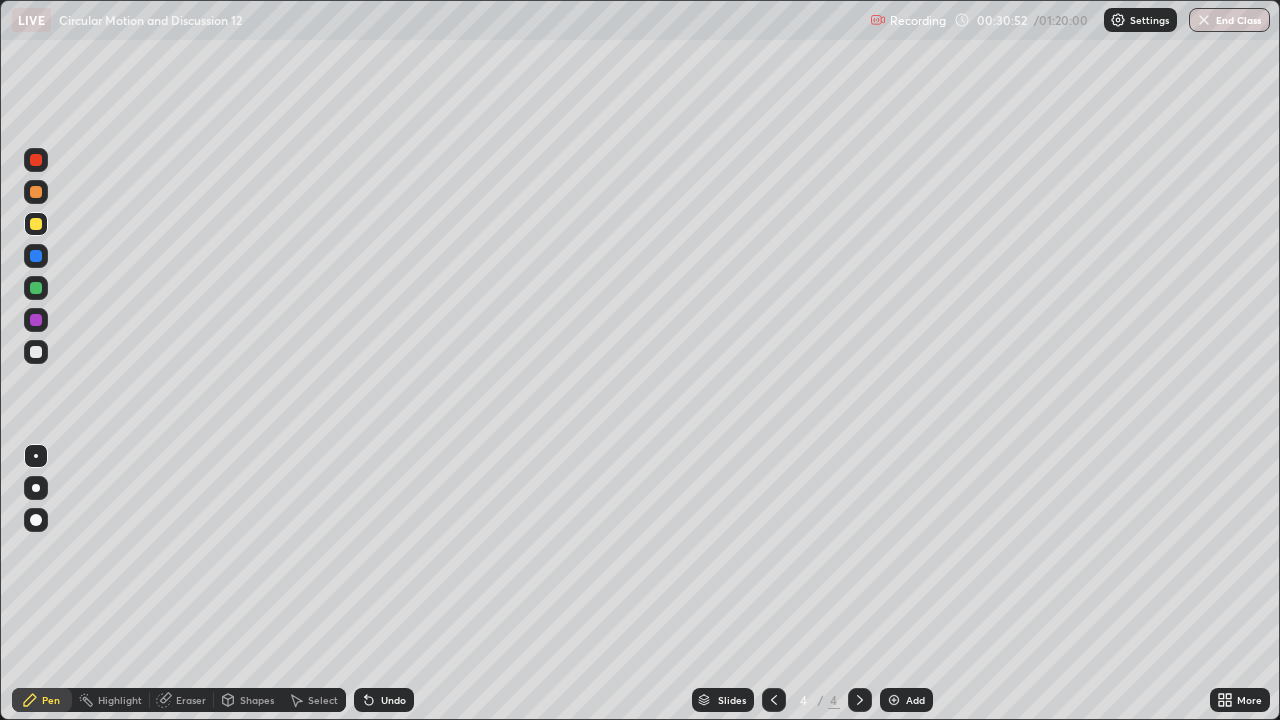 click on "Add" at bounding box center [915, 700] 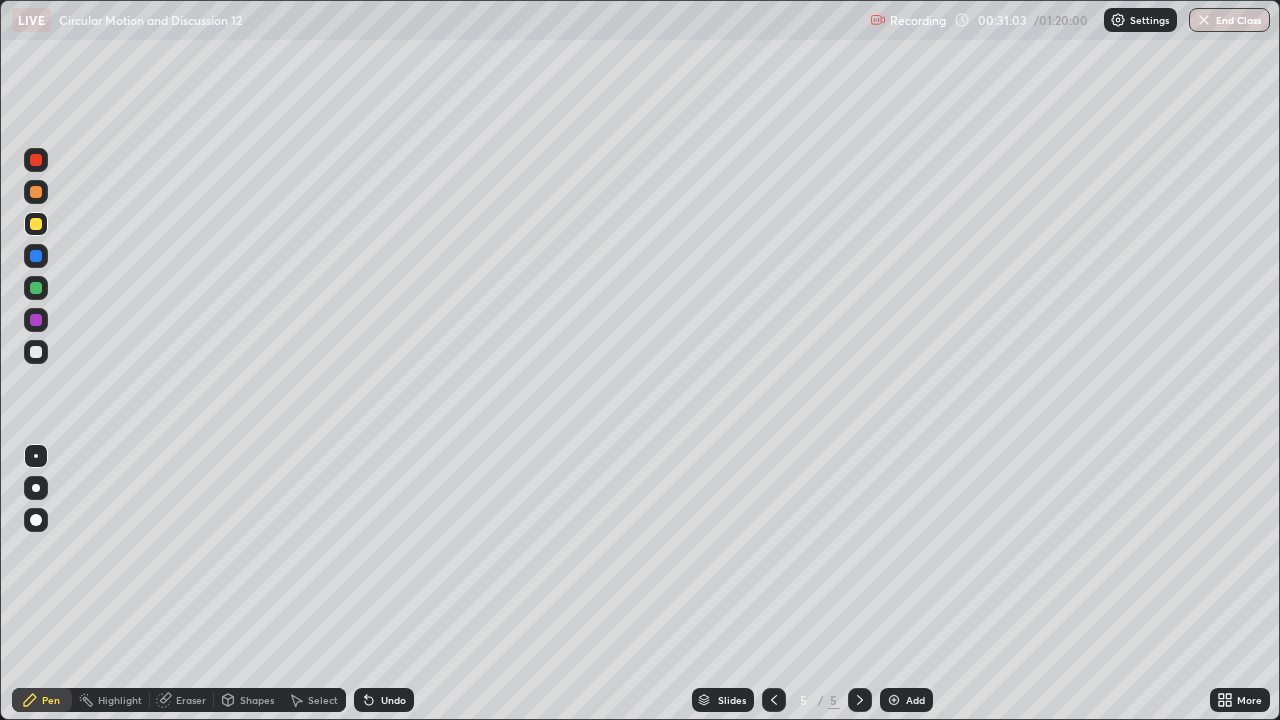 click at bounding box center (36, 352) 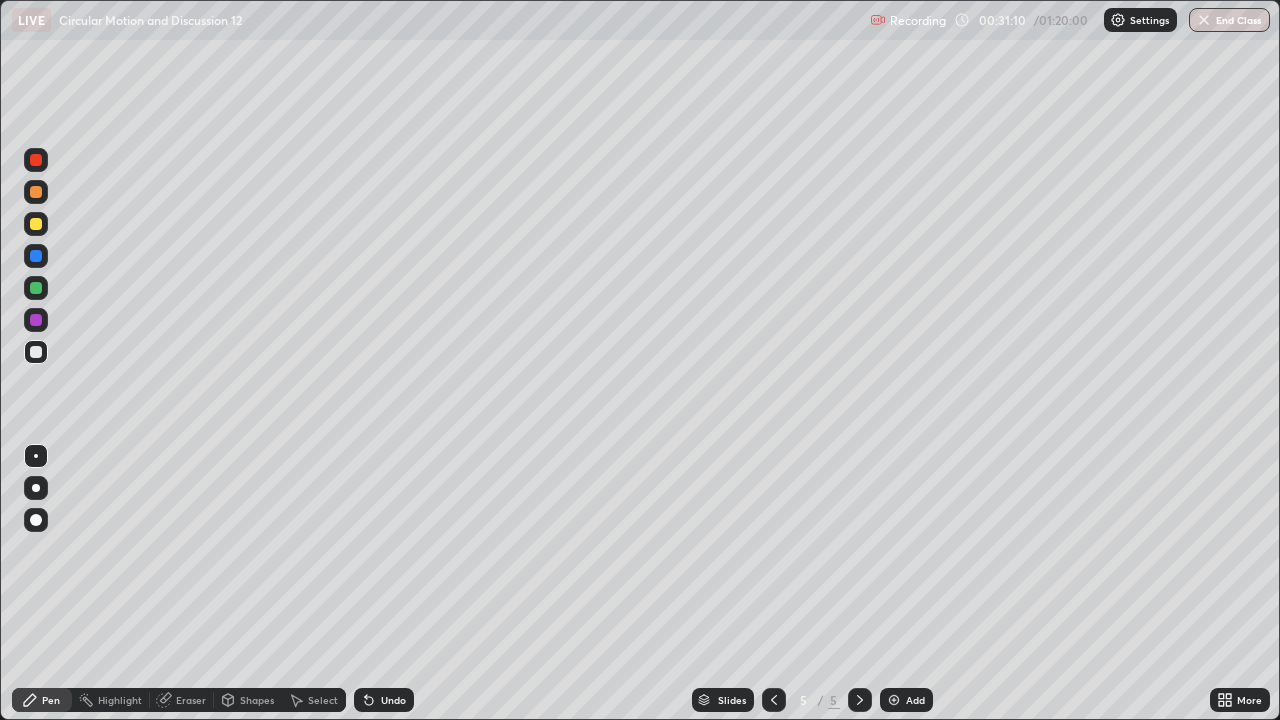 click at bounding box center [36, 288] 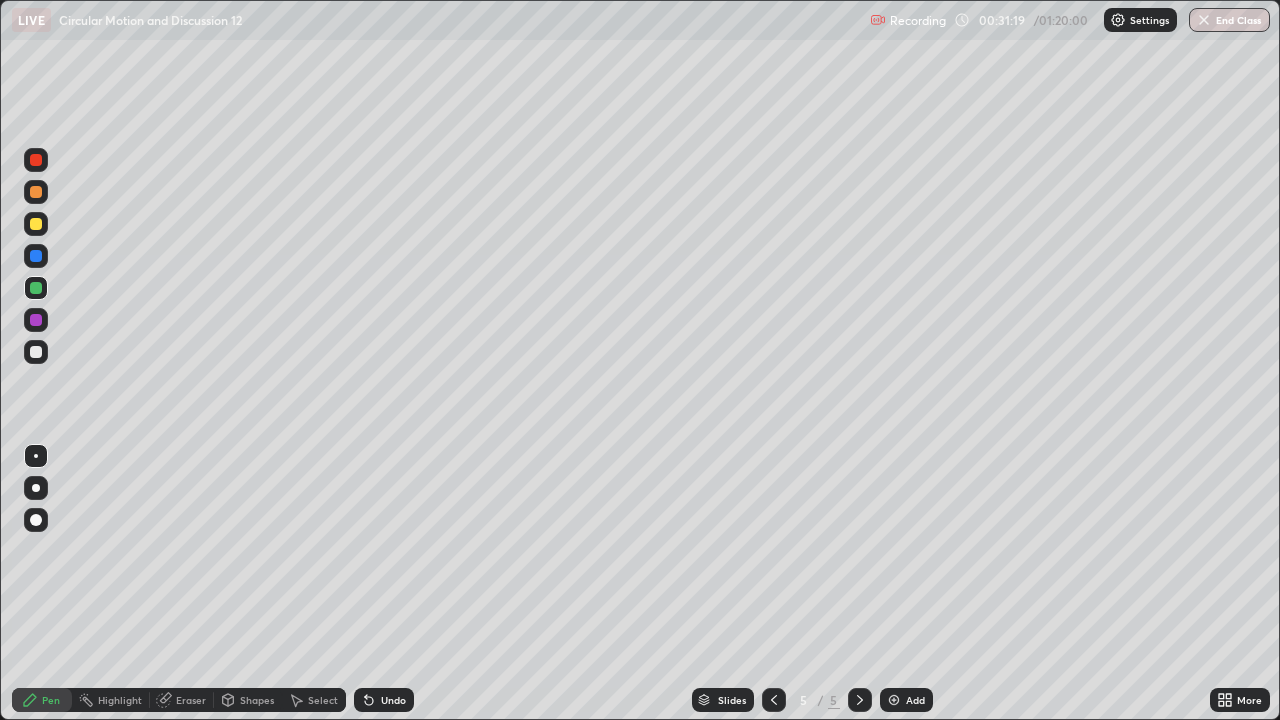 click at bounding box center (36, 352) 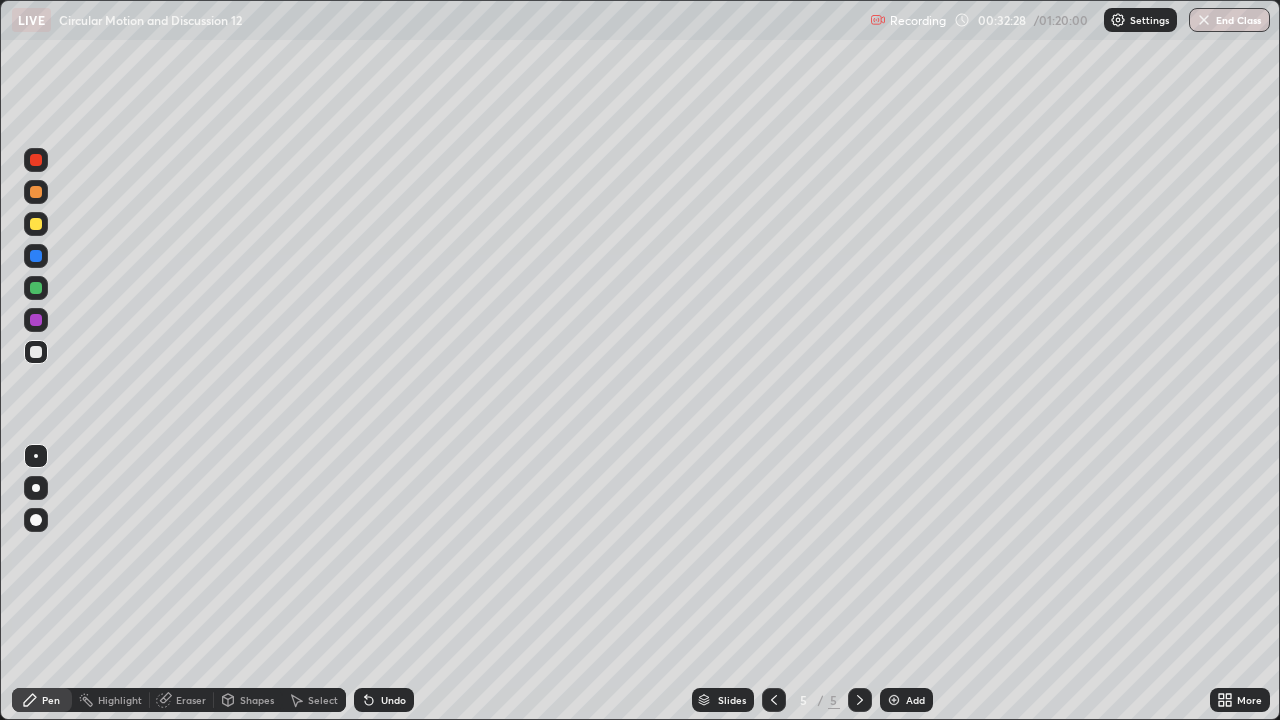 click on "Undo" at bounding box center [393, 700] 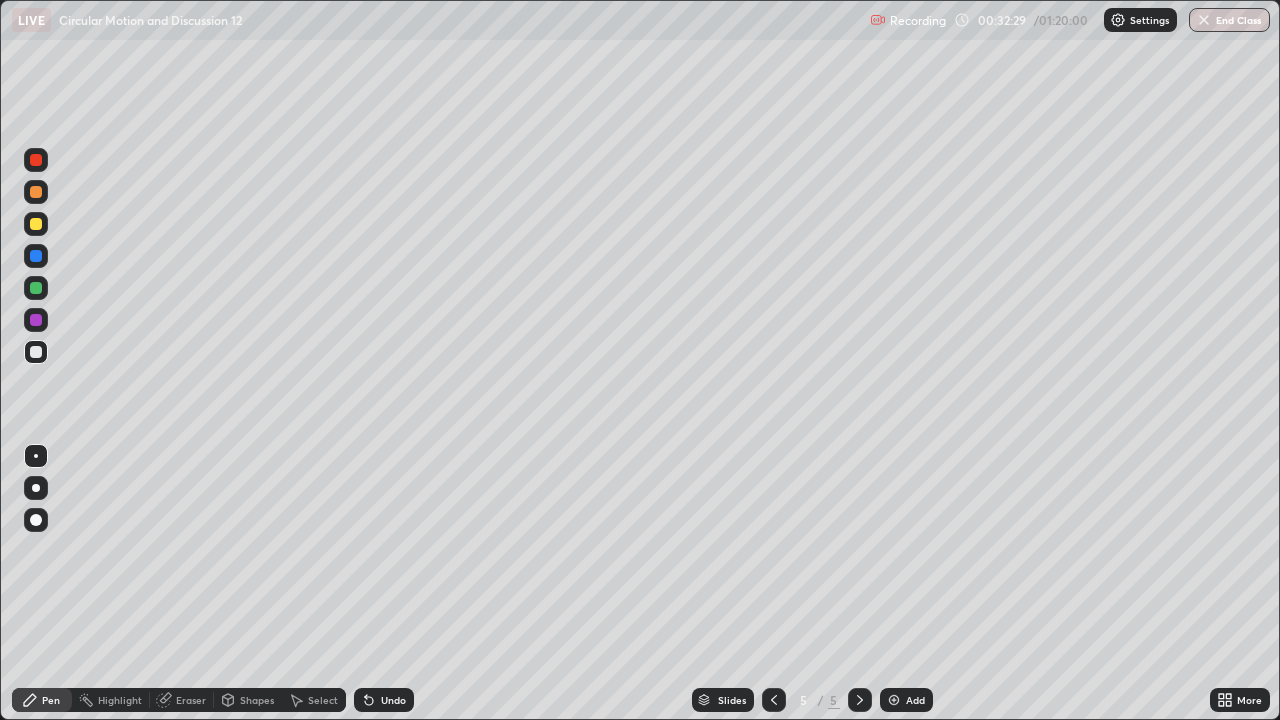 click on "Undo" at bounding box center (393, 700) 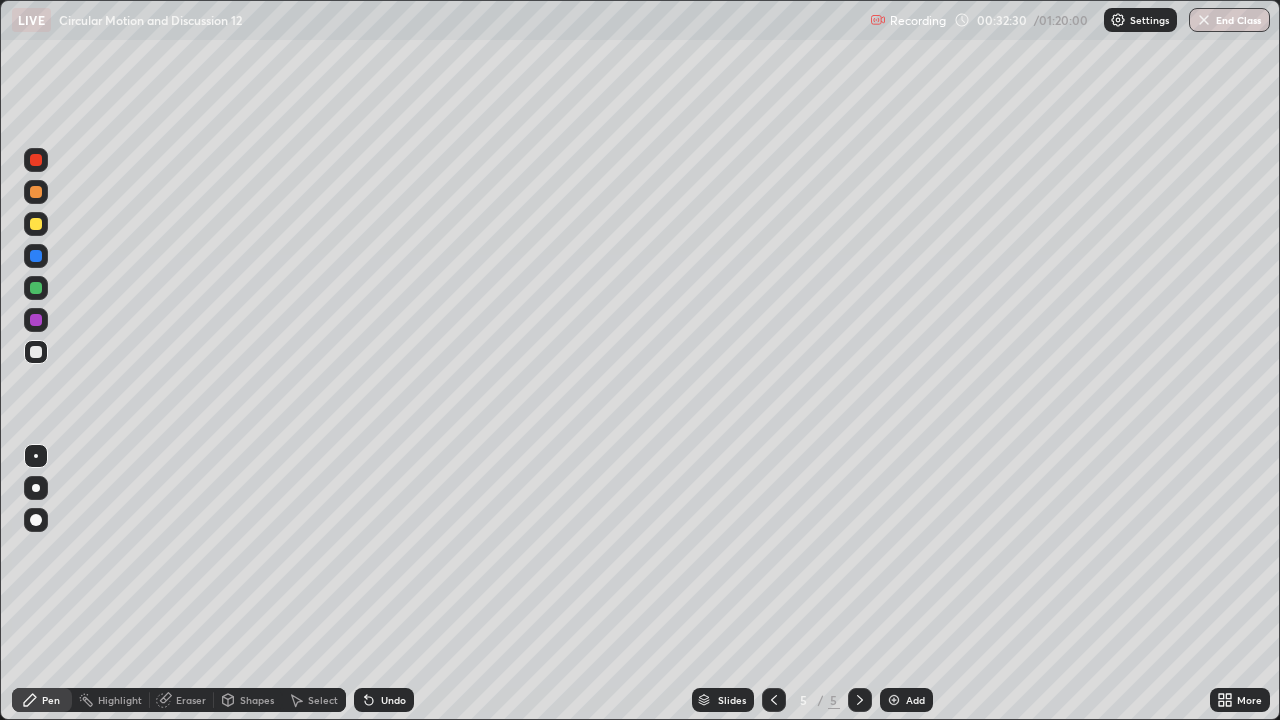 click on "Undo" at bounding box center [393, 700] 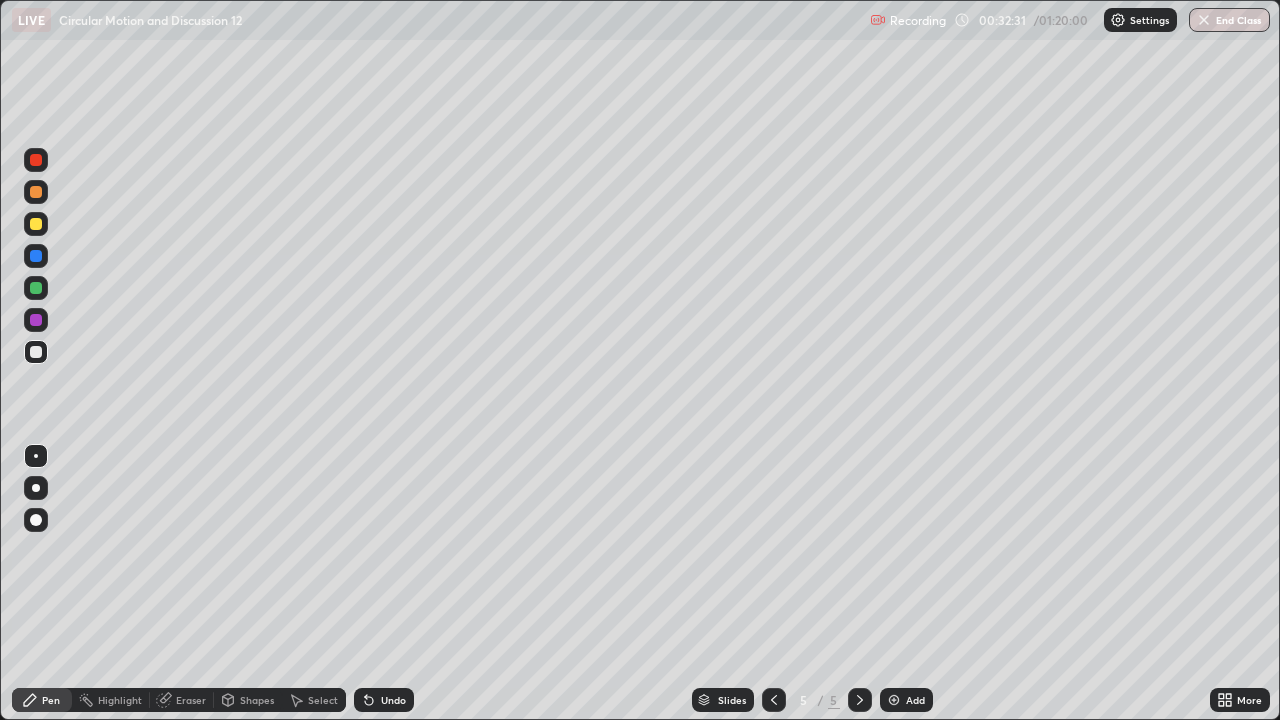 click on "Undo" at bounding box center [393, 700] 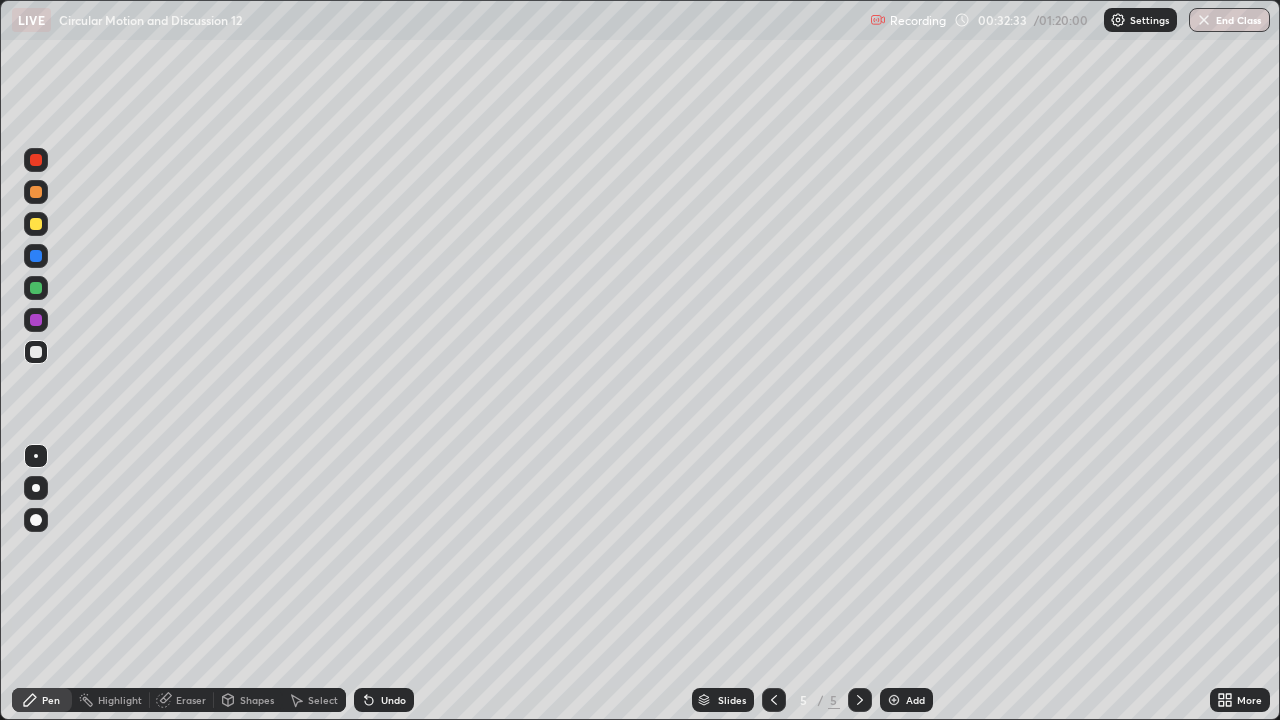 click at bounding box center [36, 224] 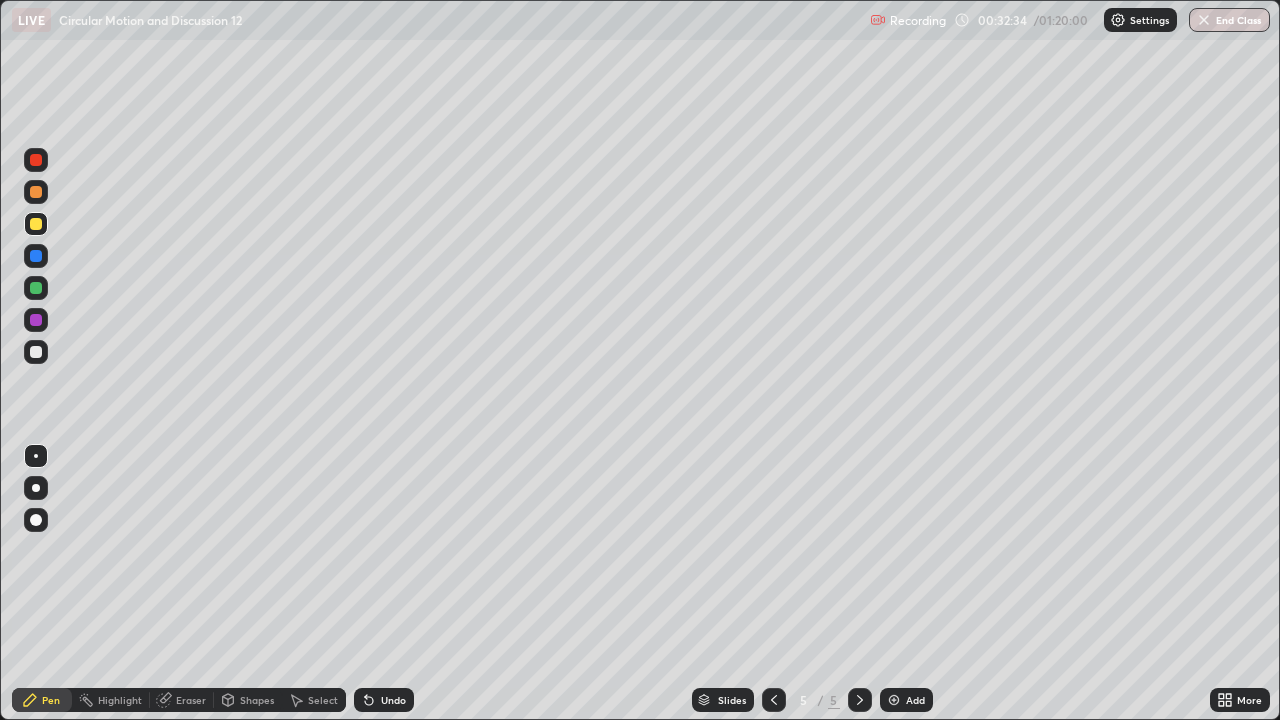 click at bounding box center [36, 288] 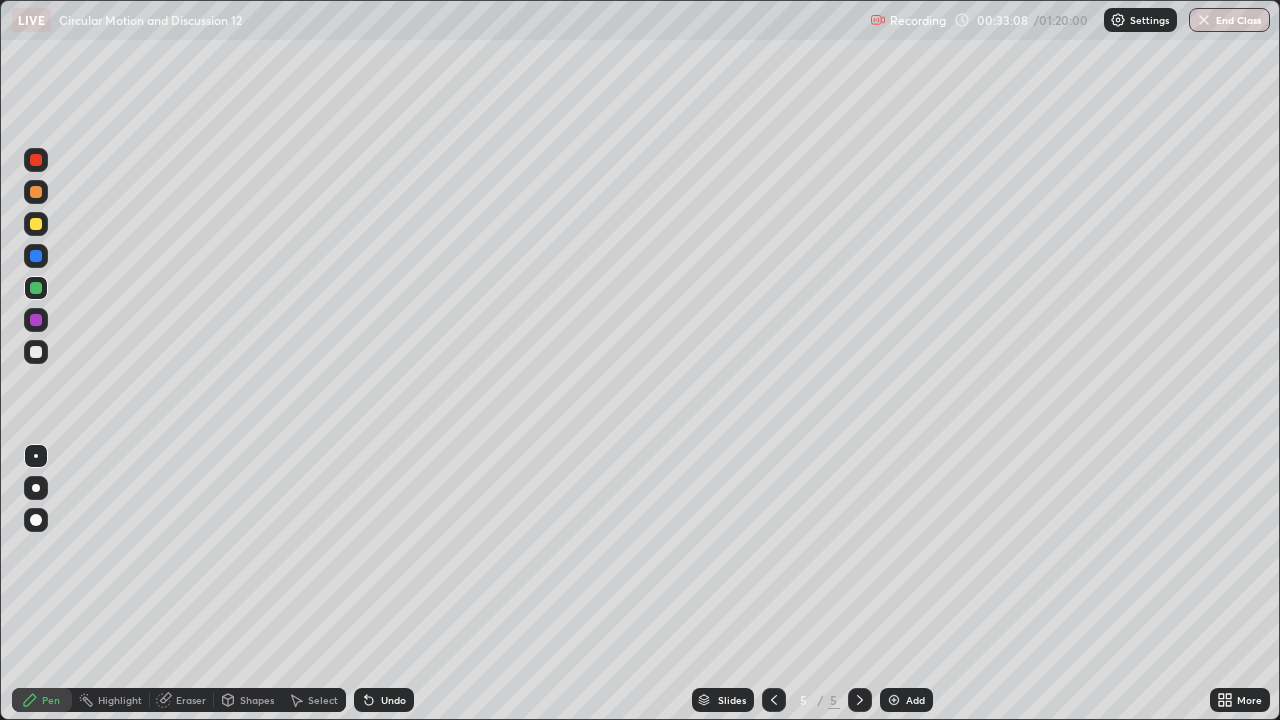 click at bounding box center (36, 160) 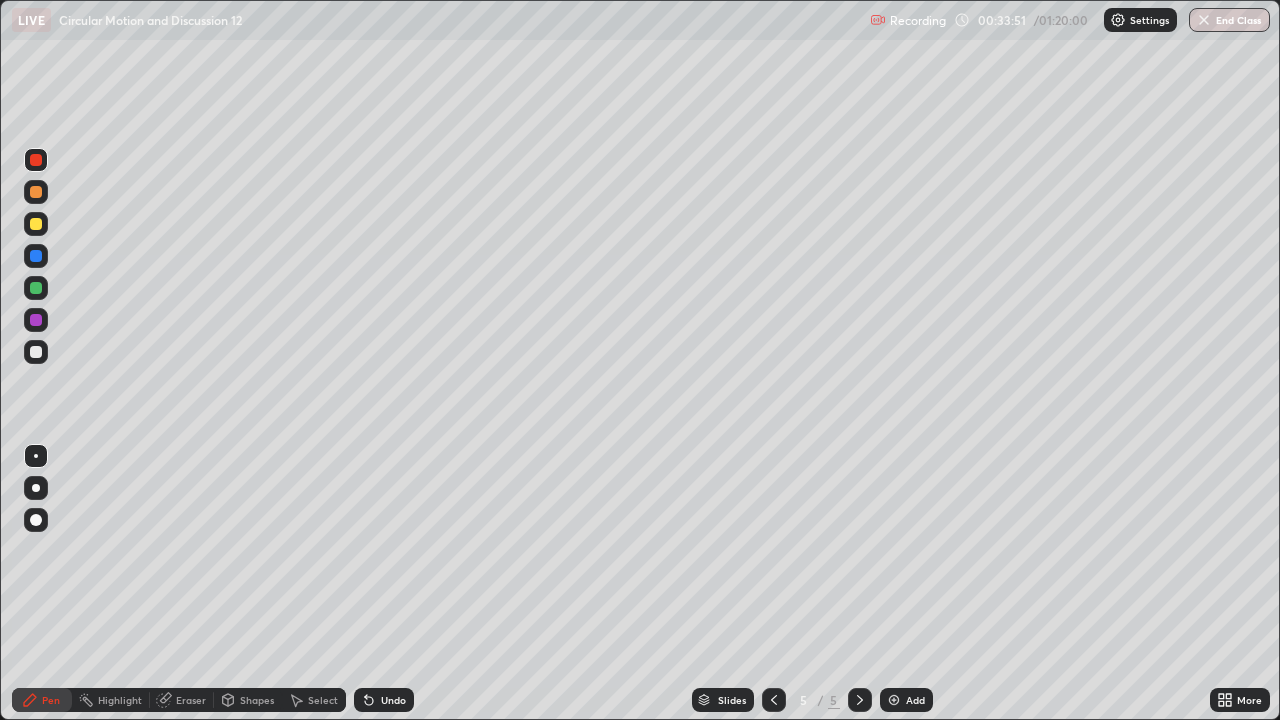 click at bounding box center [36, 224] 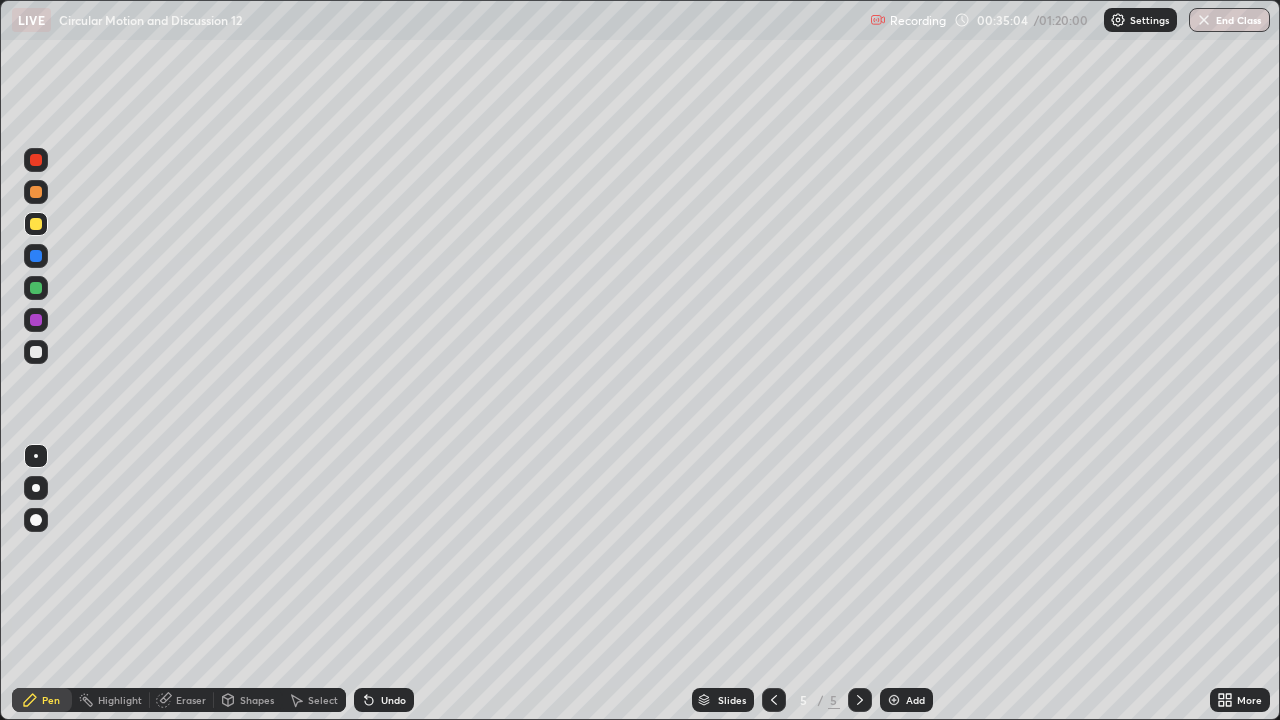 click at bounding box center (36, 288) 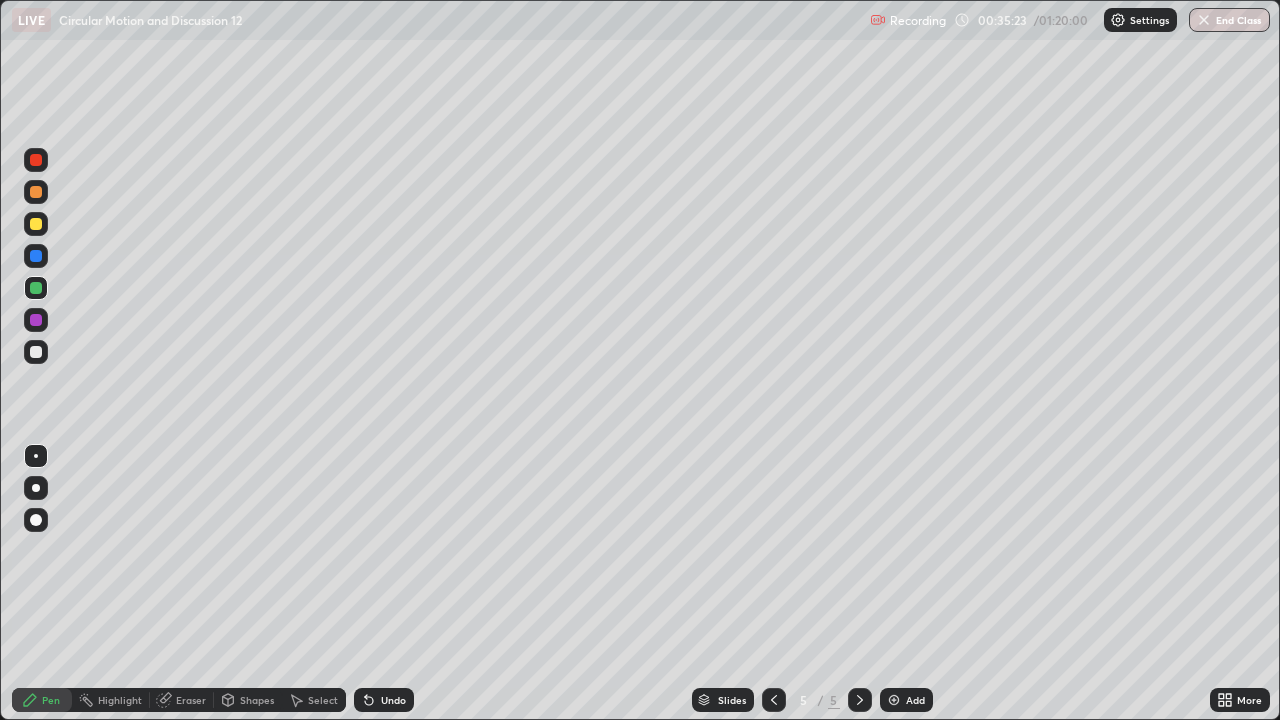 click at bounding box center (36, 192) 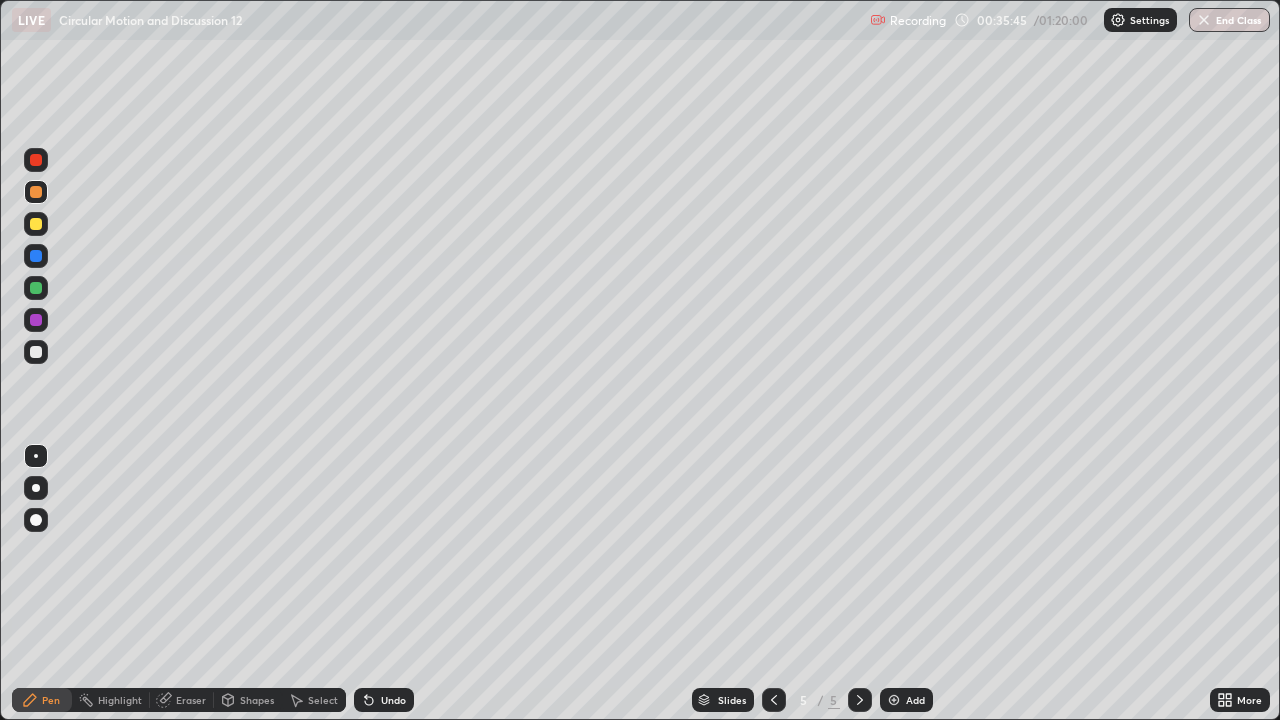 click at bounding box center (36, 352) 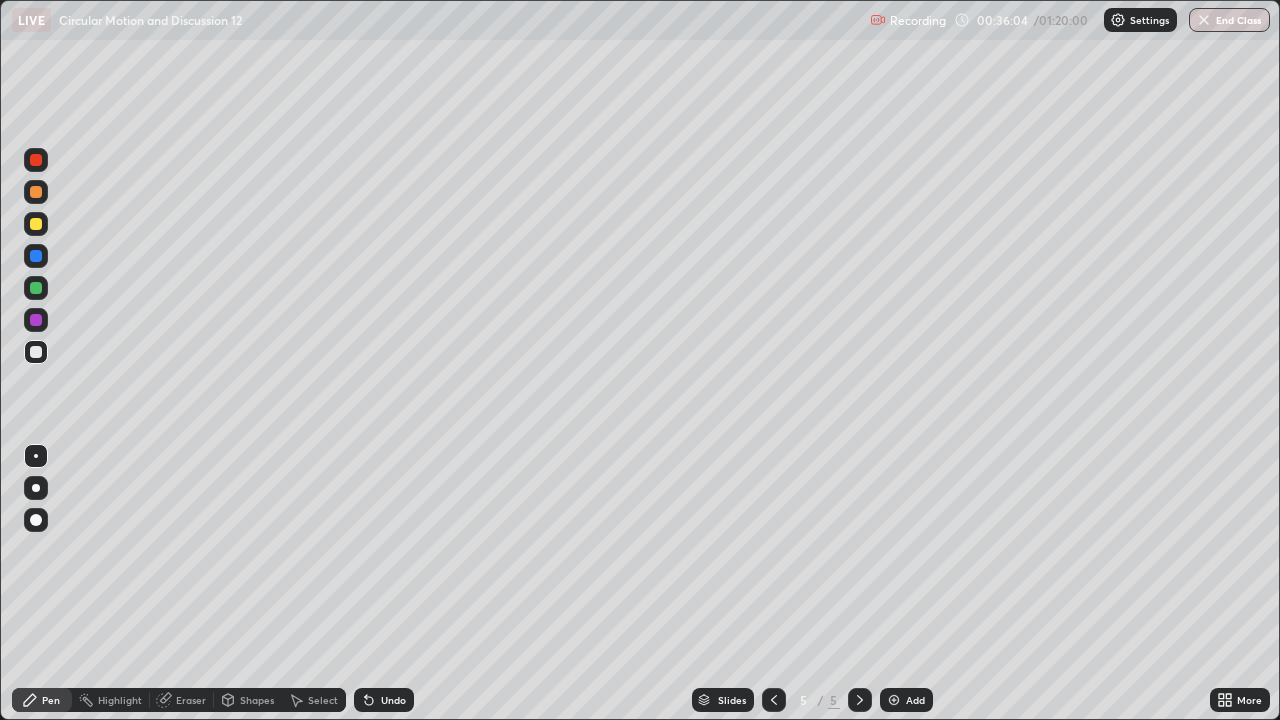 click on "Undo" at bounding box center [393, 700] 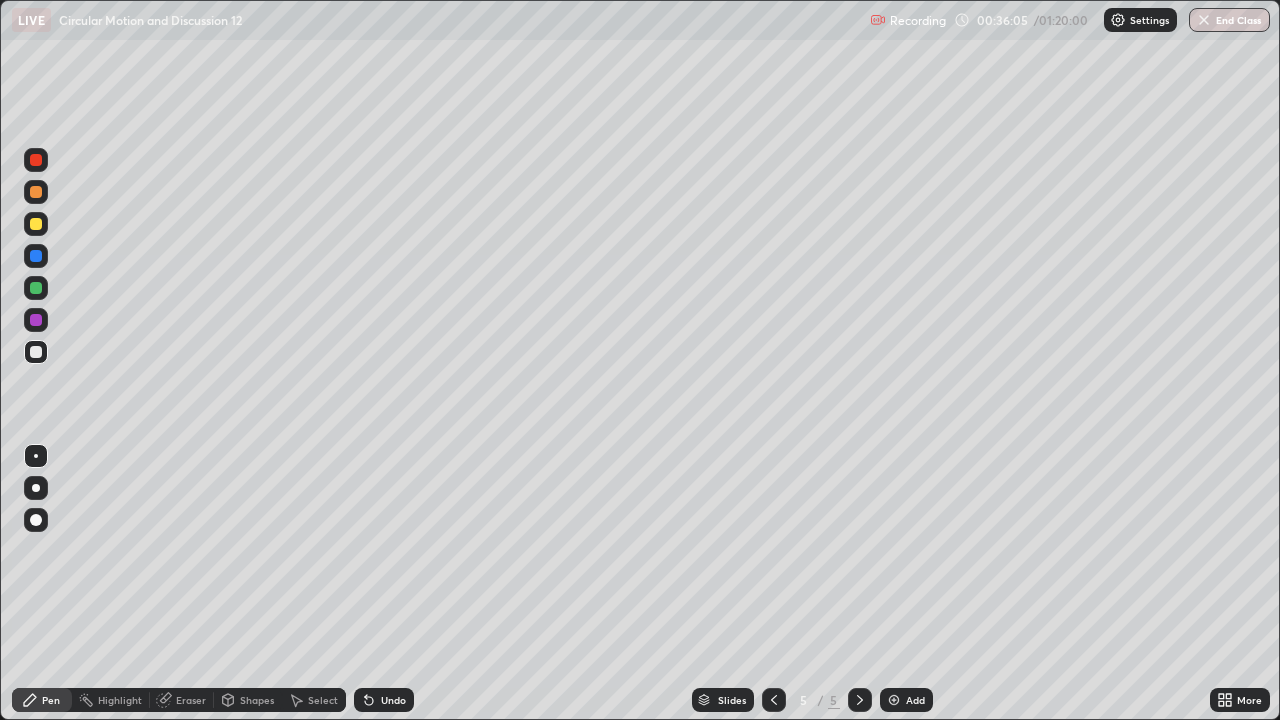 click on "Undo" at bounding box center (393, 700) 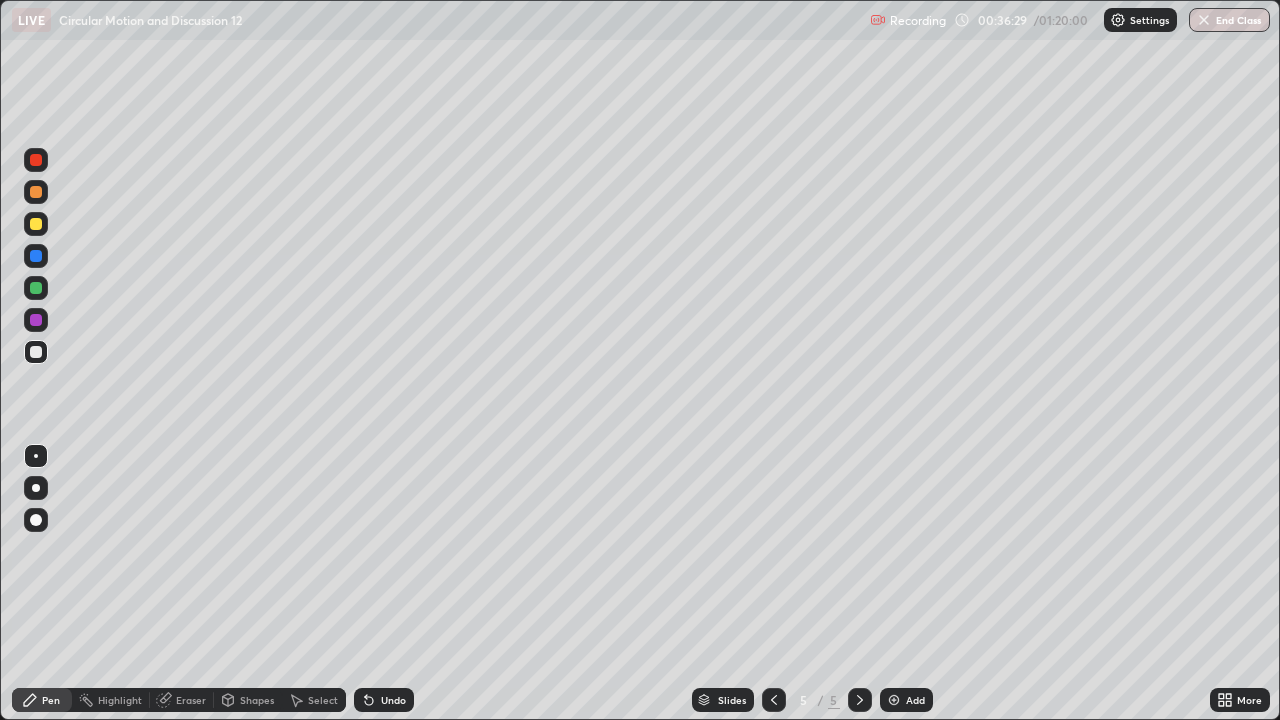 click at bounding box center [36, 288] 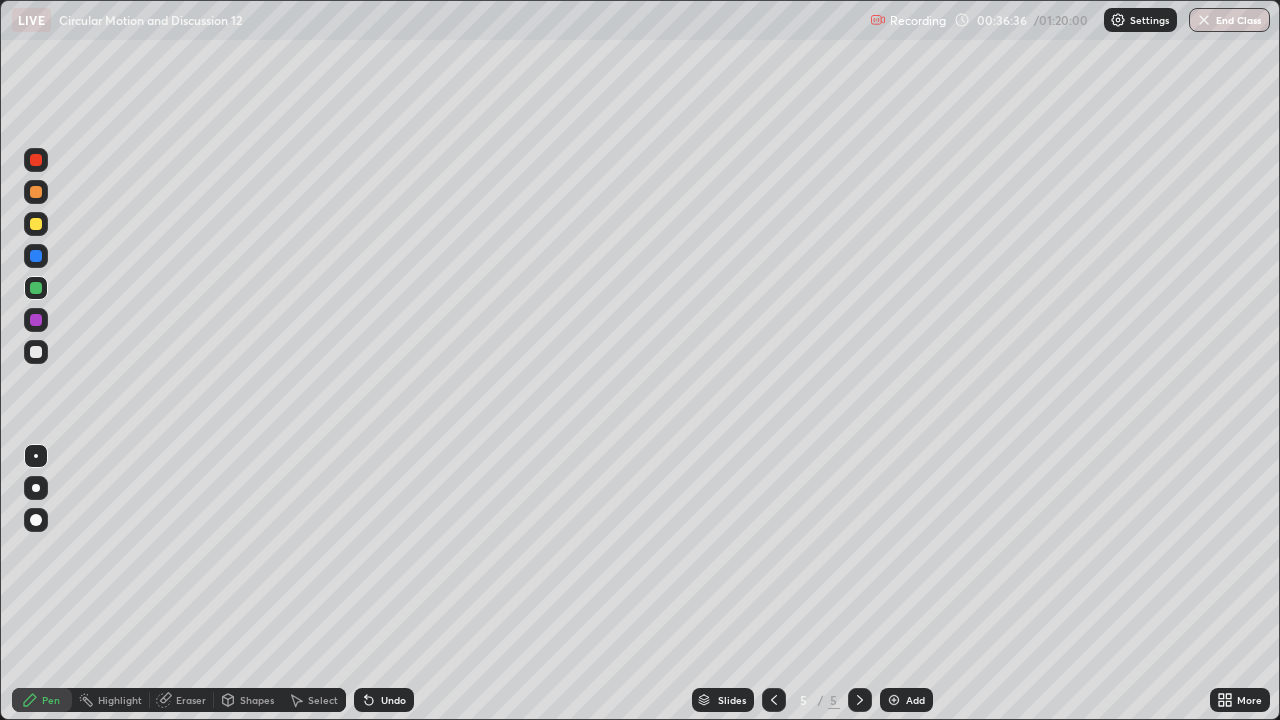 click at bounding box center (36, 192) 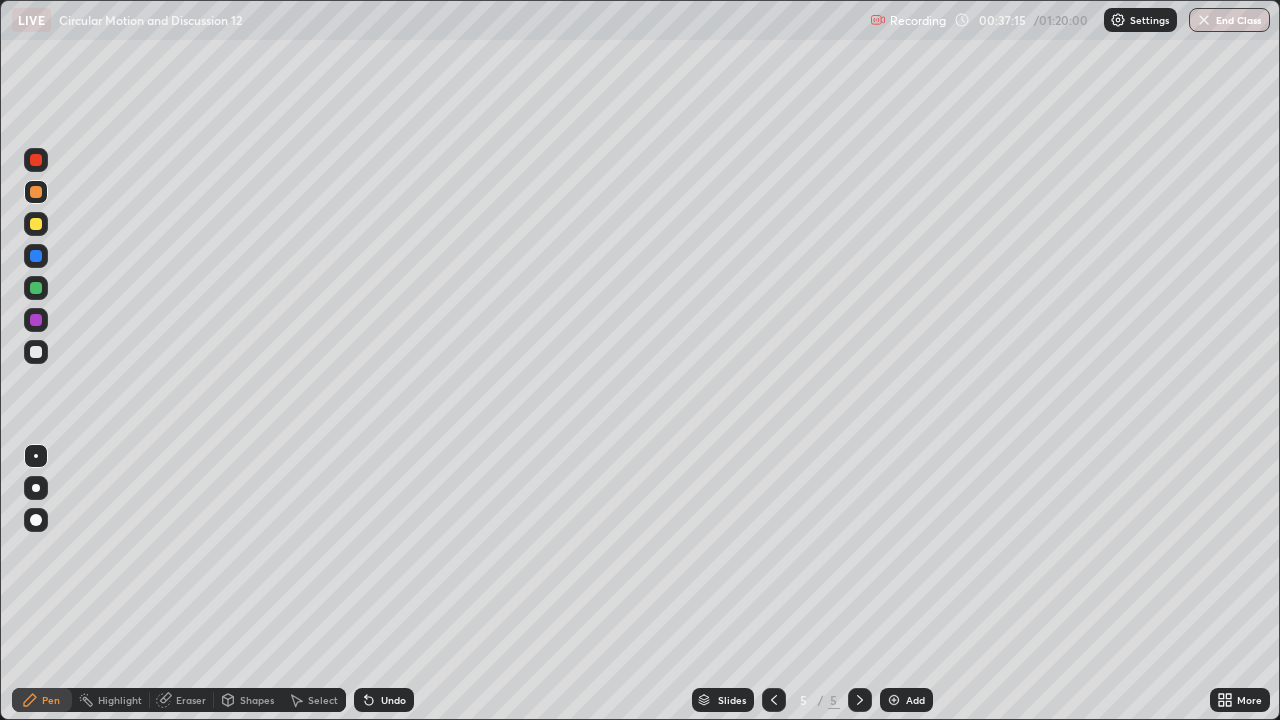 click at bounding box center (36, 160) 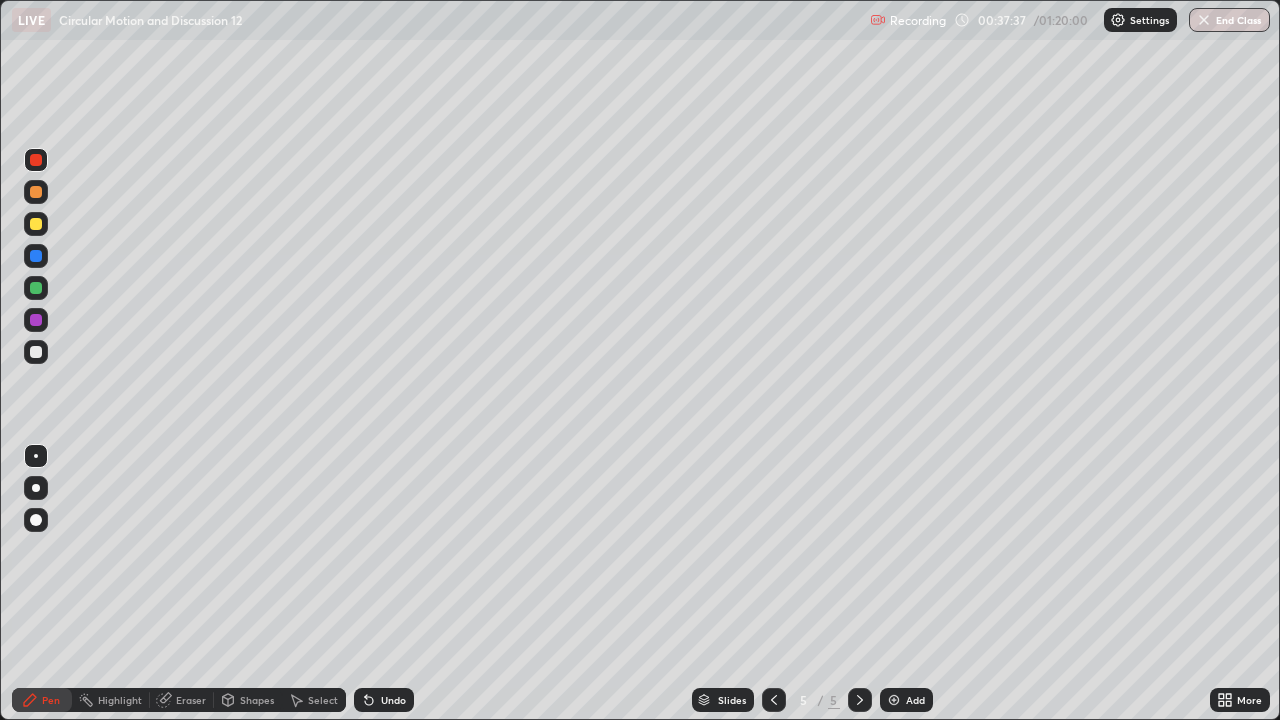 click at bounding box center (36, 224) 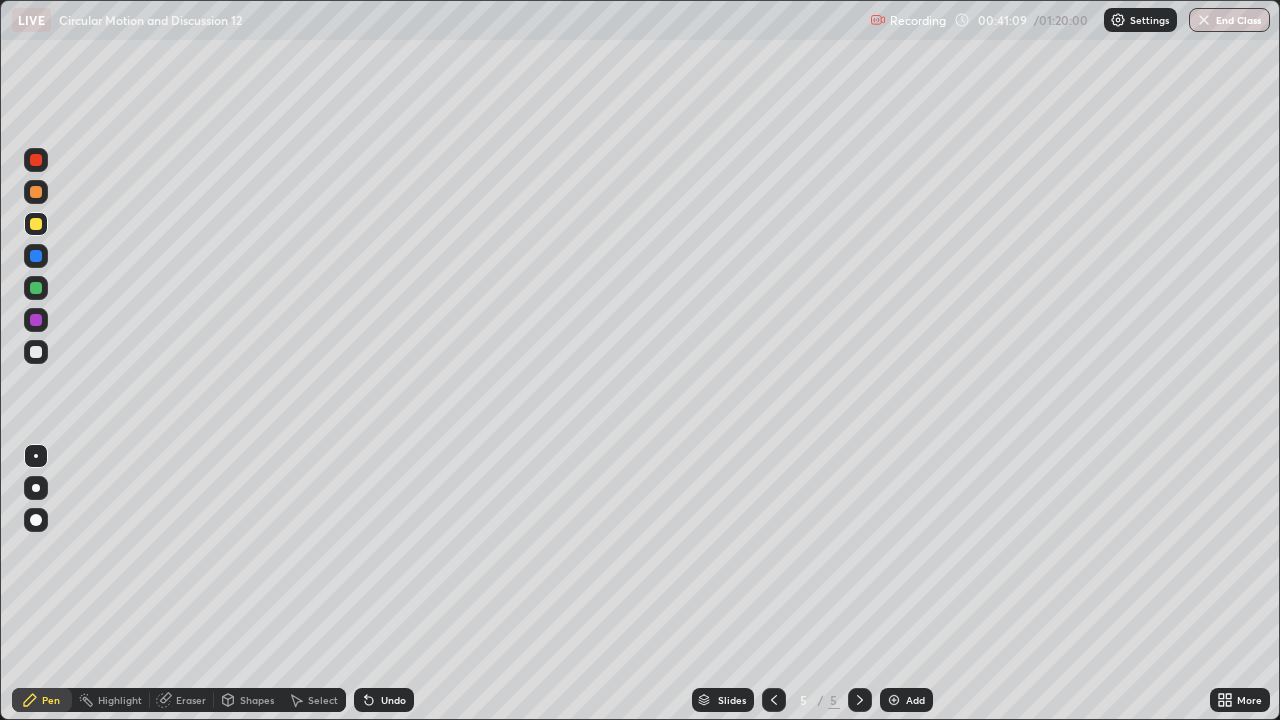 click on "Add" at bounding box center [915, 700] 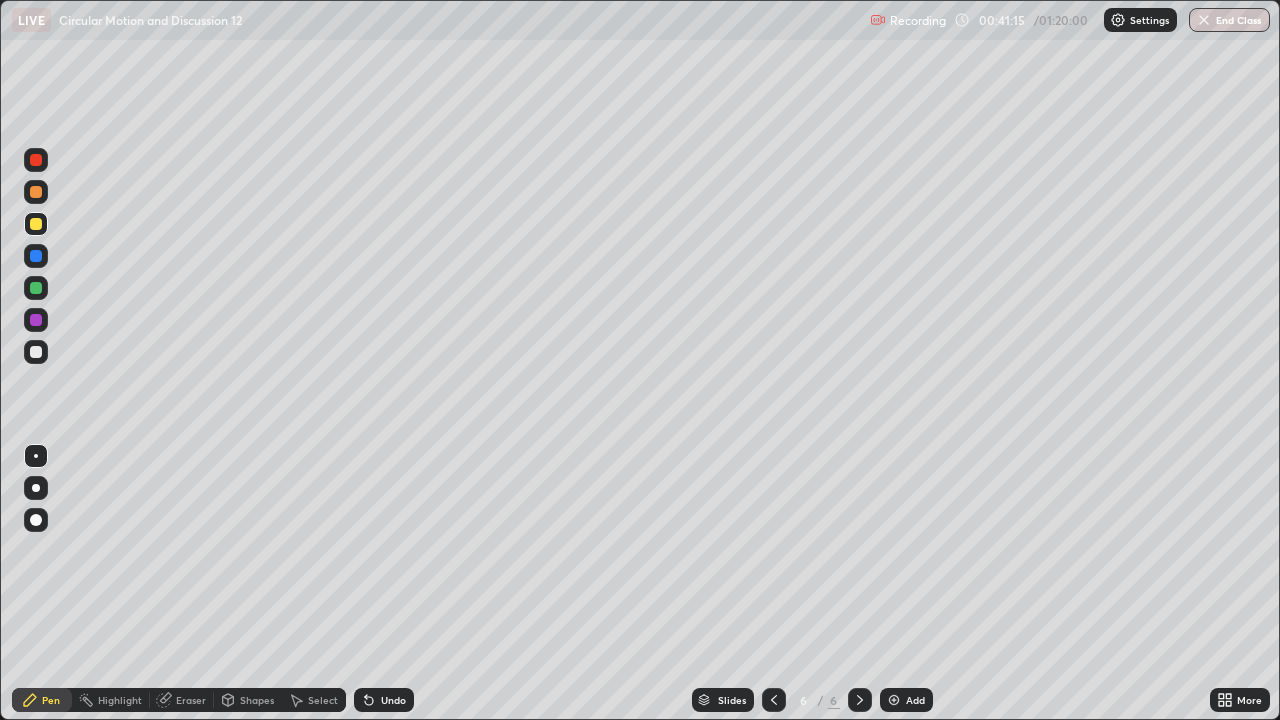 click at bounding box center [36, 288] 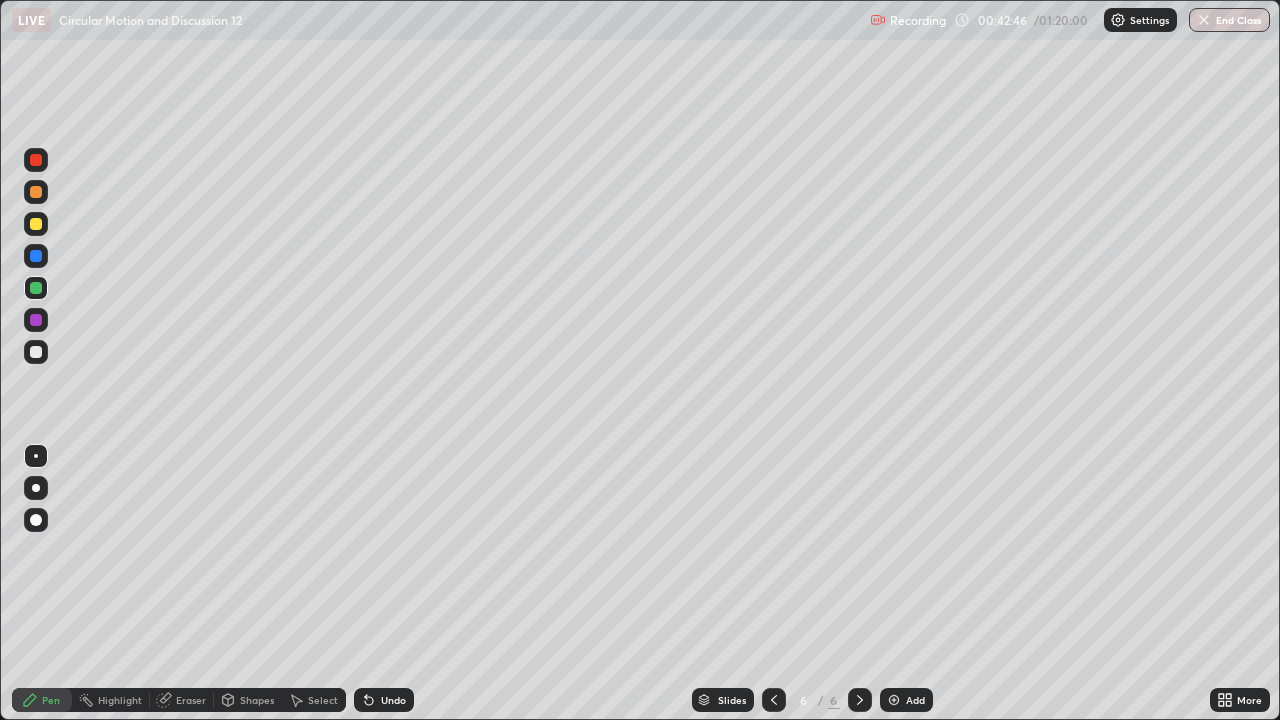 click at bounding box center [36, 352] 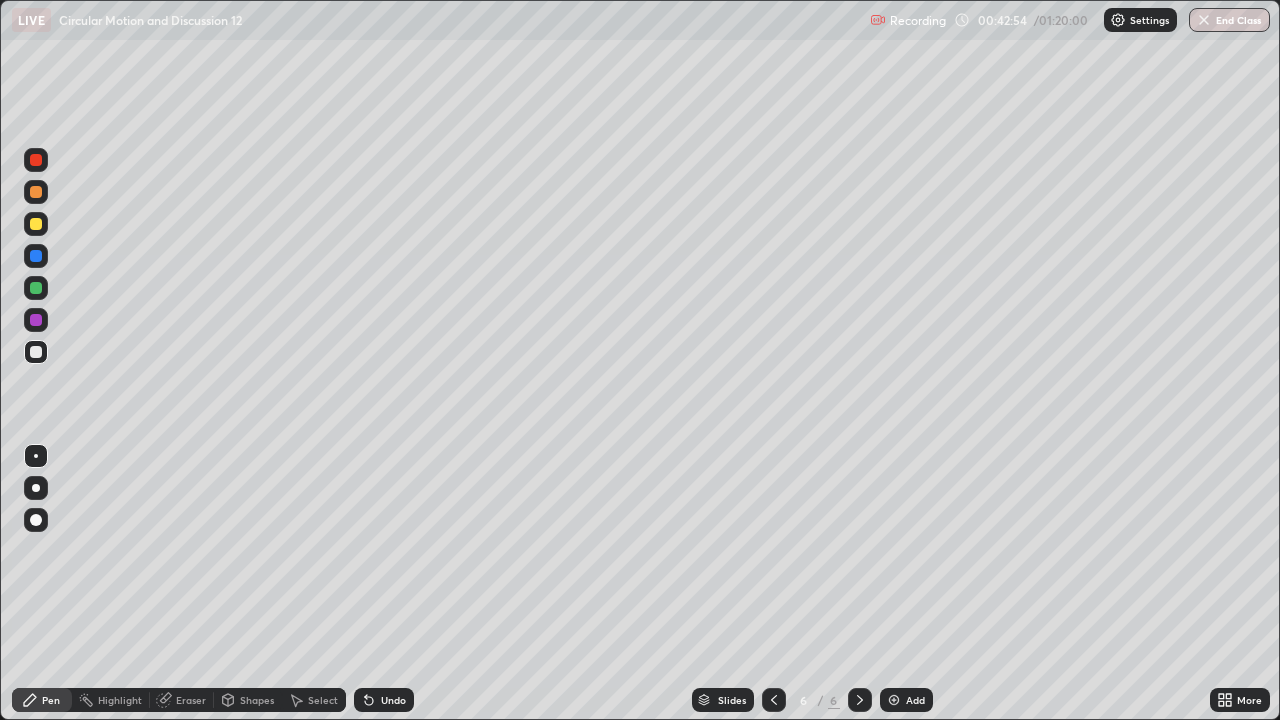 click at bounding box center (36, 224) 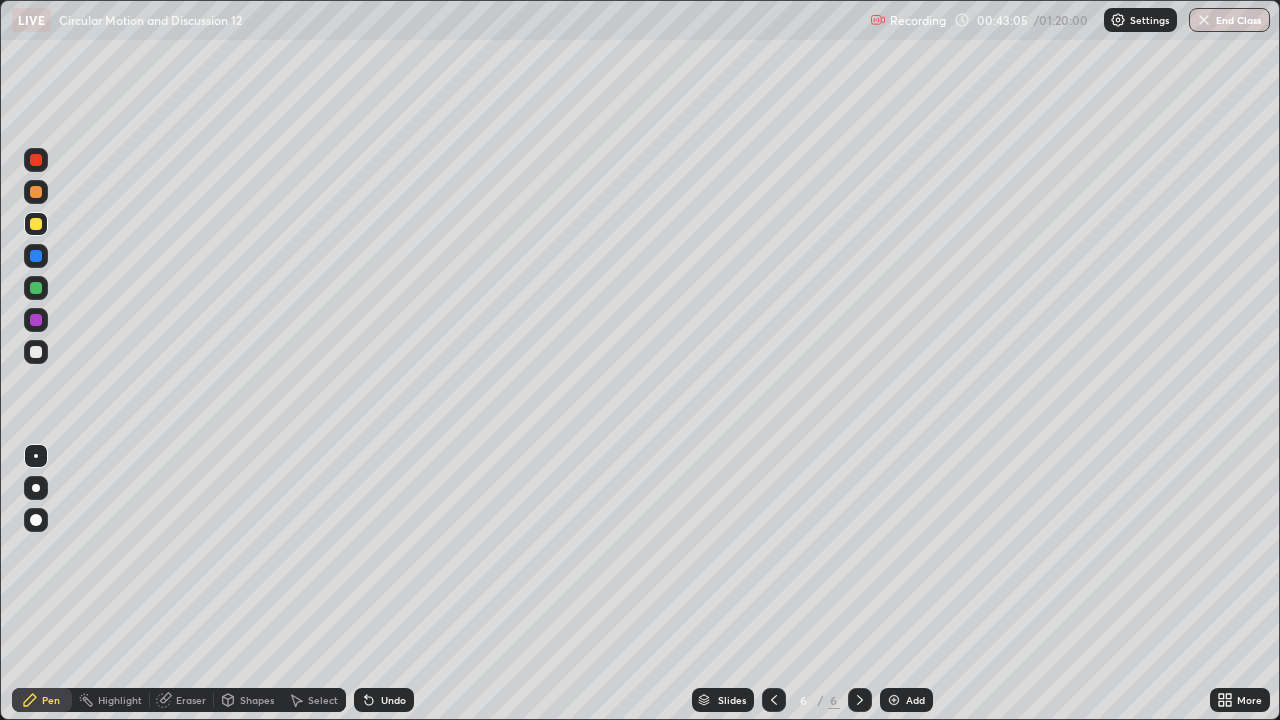 click on "Eraser" at bounding box center (191, 700) 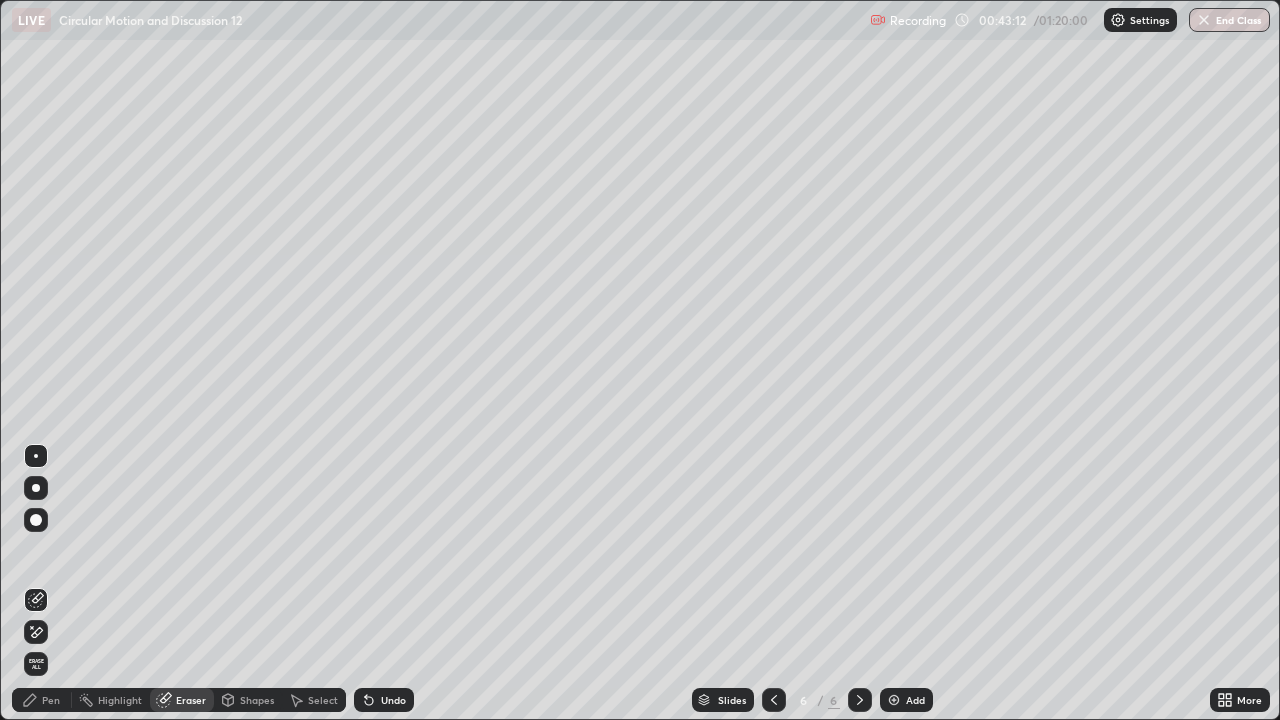 click on "Pen" at bounding box center (51, 700) 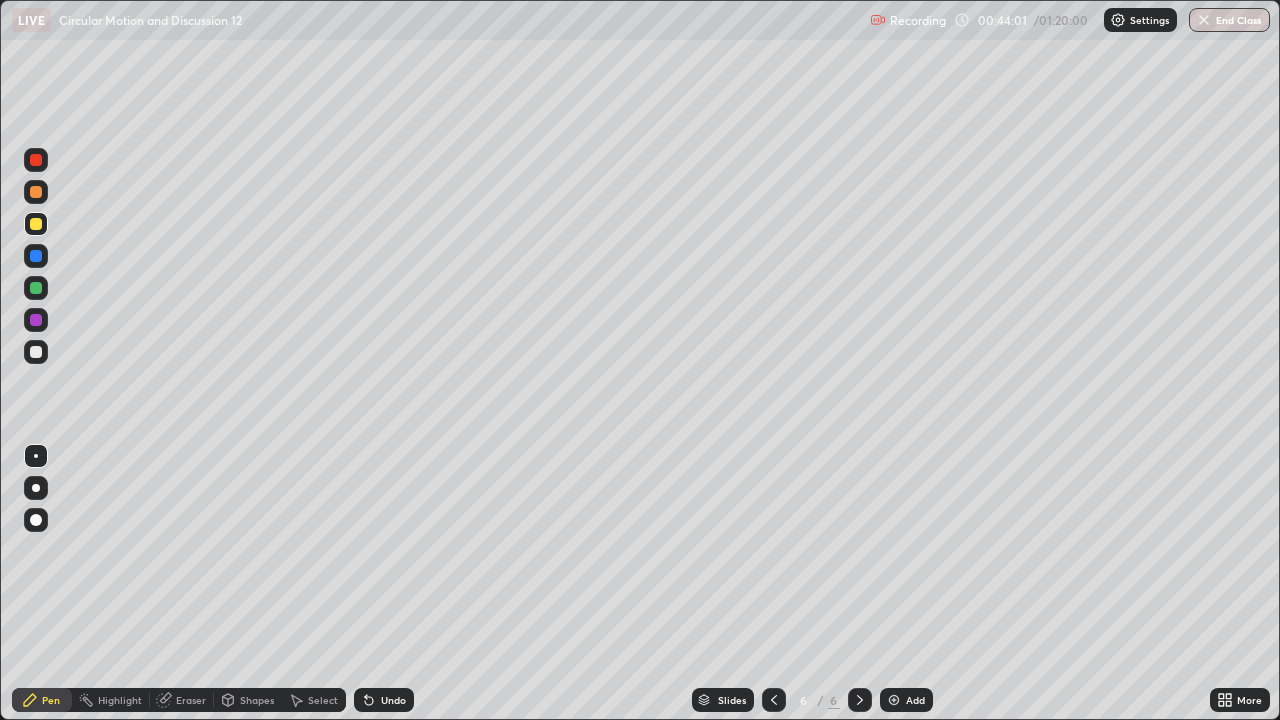 click at bounding box center (36, 352) 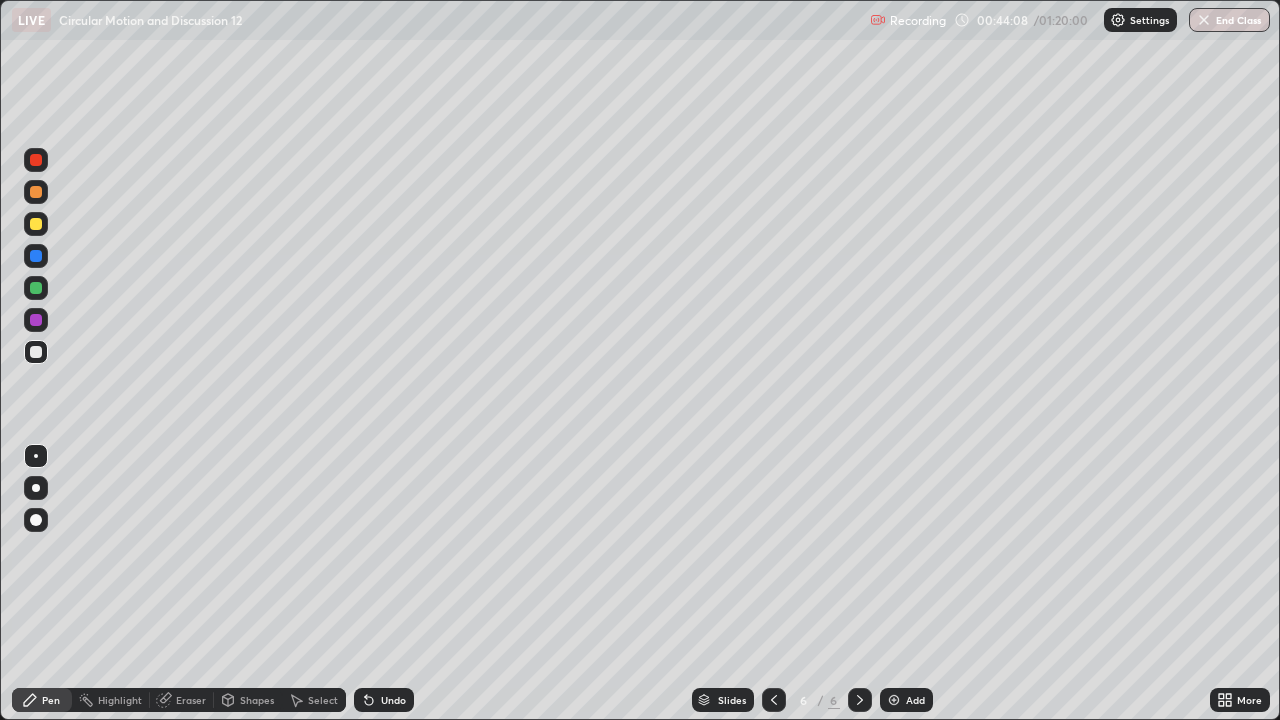 click on "Undo" at bounding box center [393, 700] 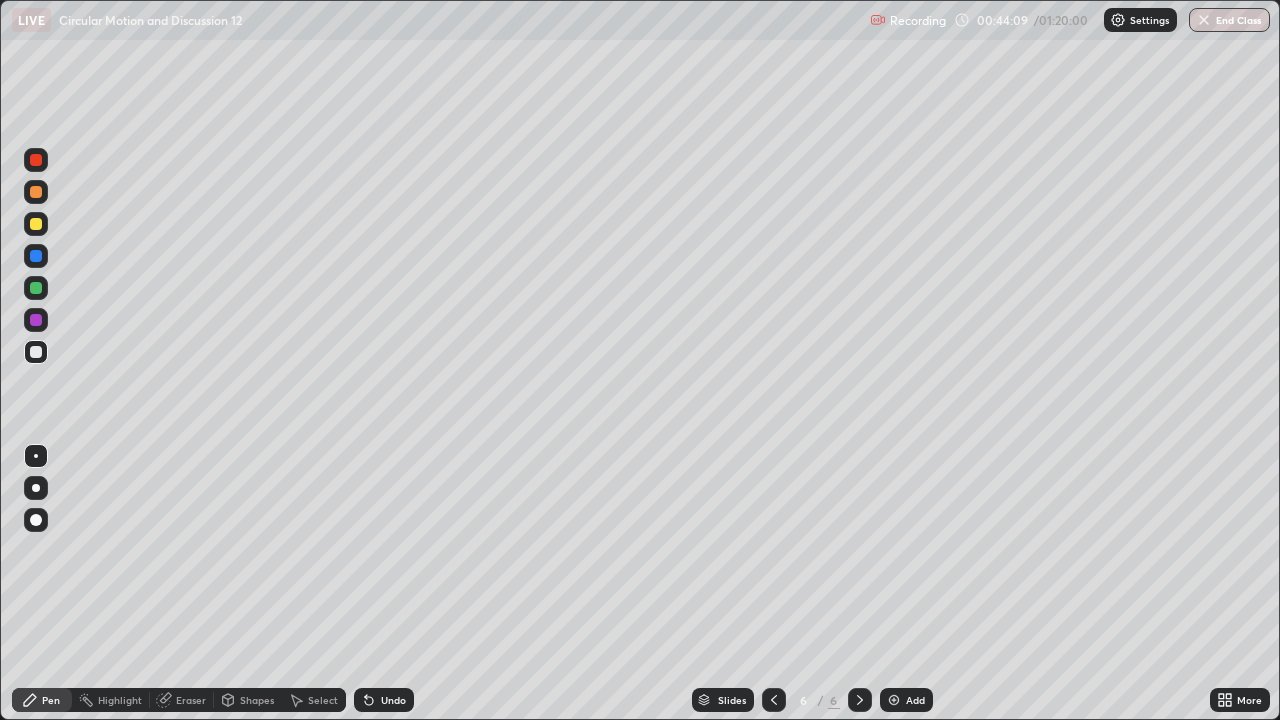 click on "Undo" at bounding box center (384, 700) 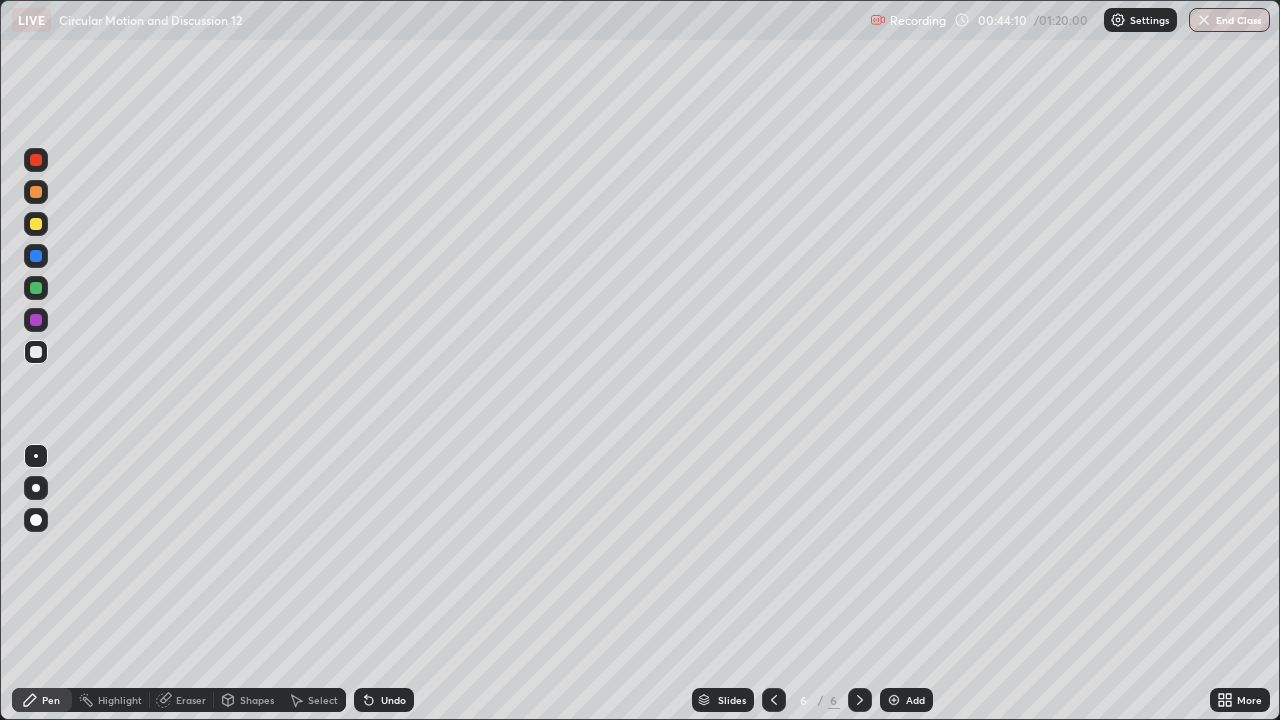 click at bounding box center (36, 192) 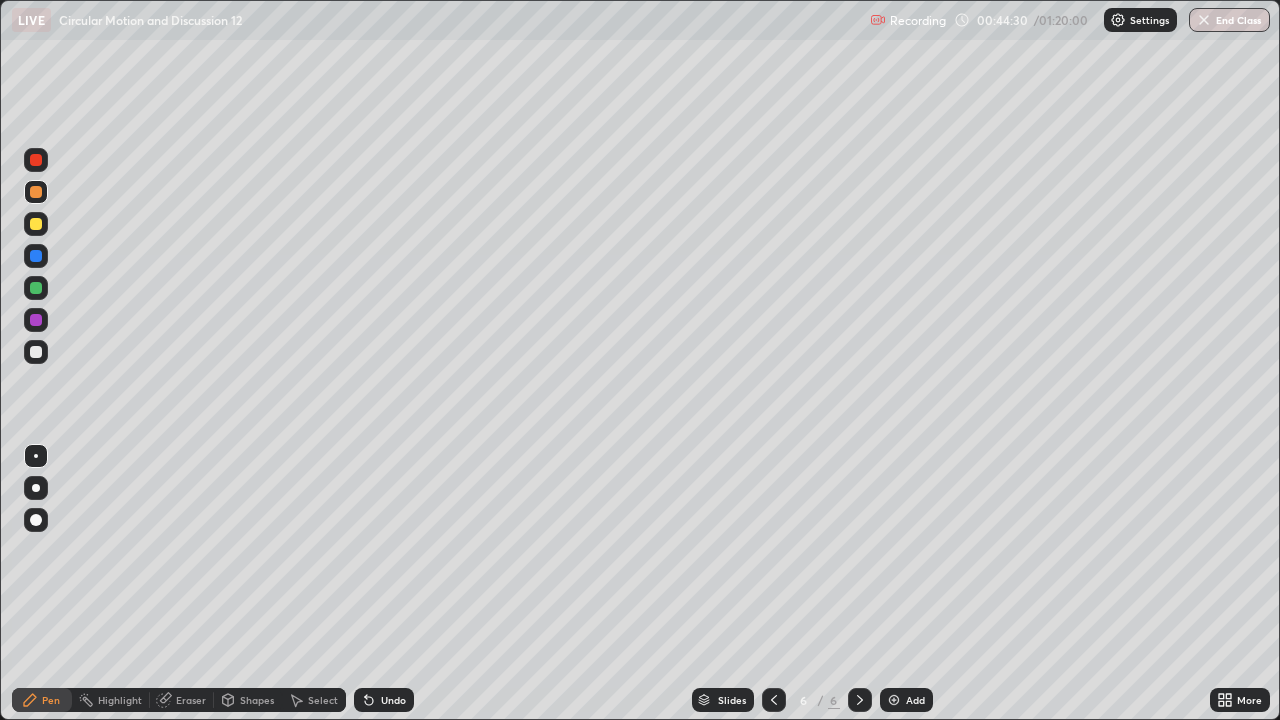 click at bounding box center [36, 352] 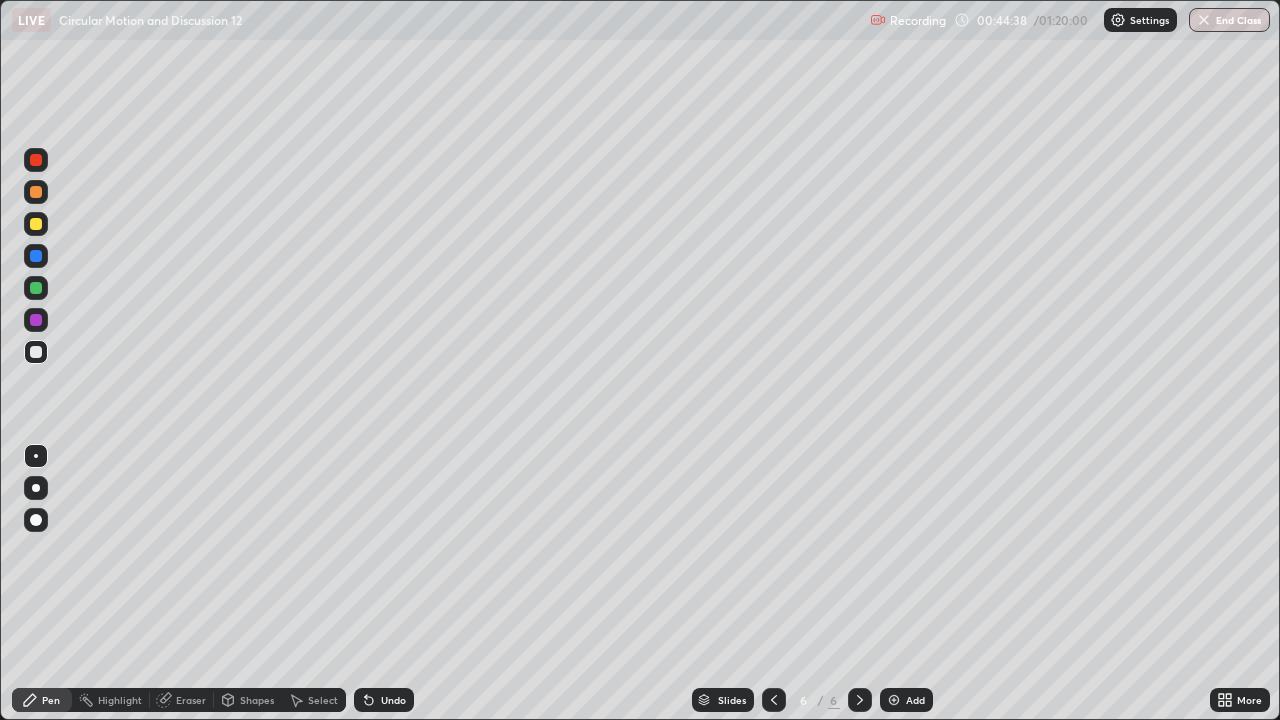 click at bounding box center (36, 224) 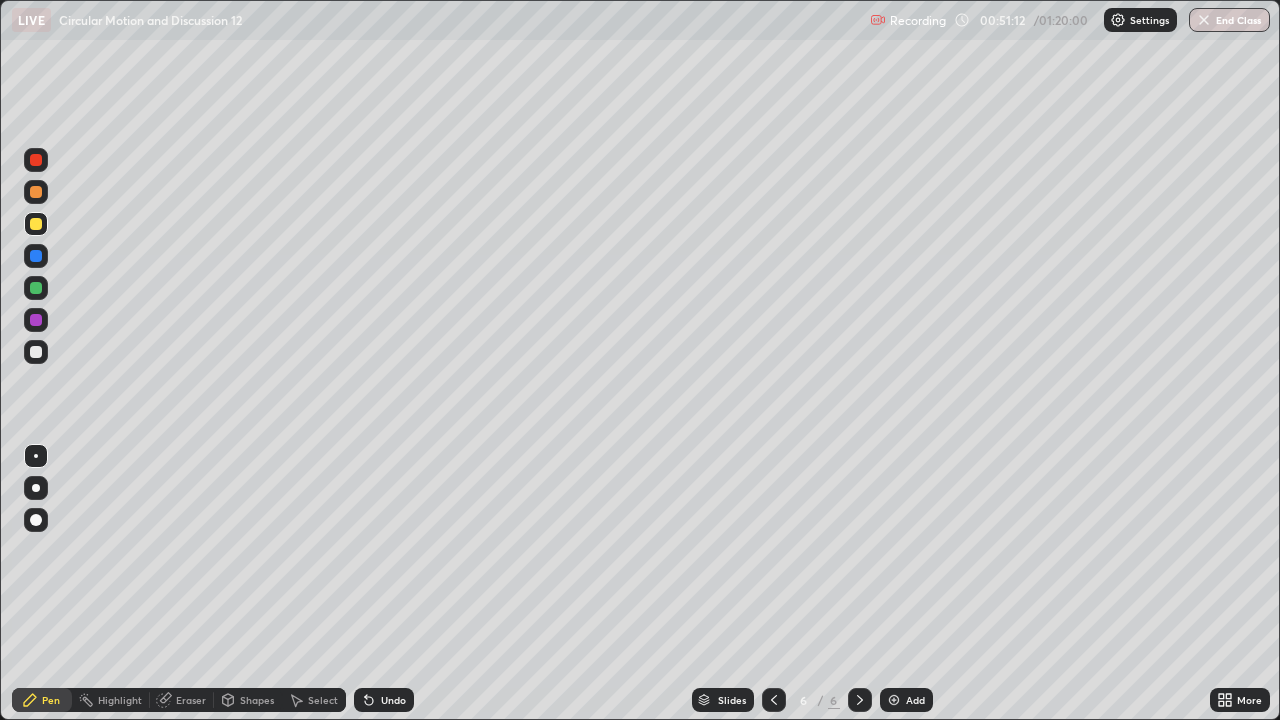 click on "Add" at bounding box center [915, 700] 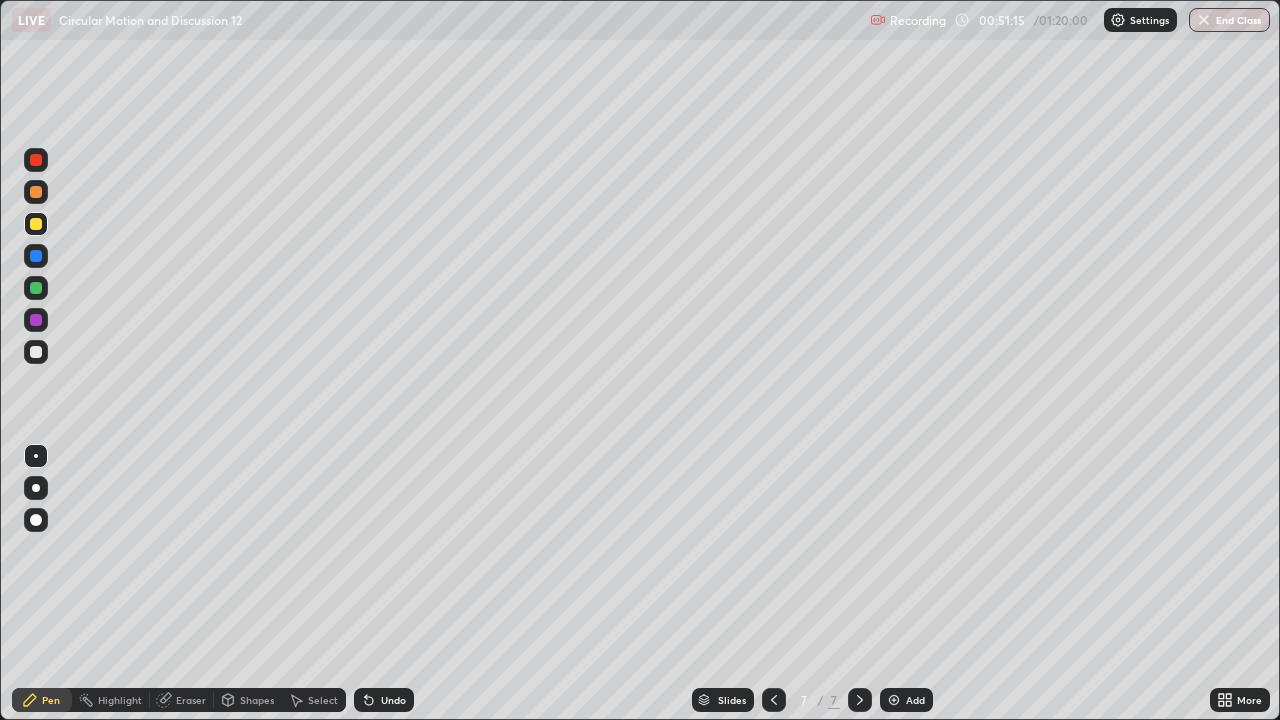 click at bounding box center [36, 352] 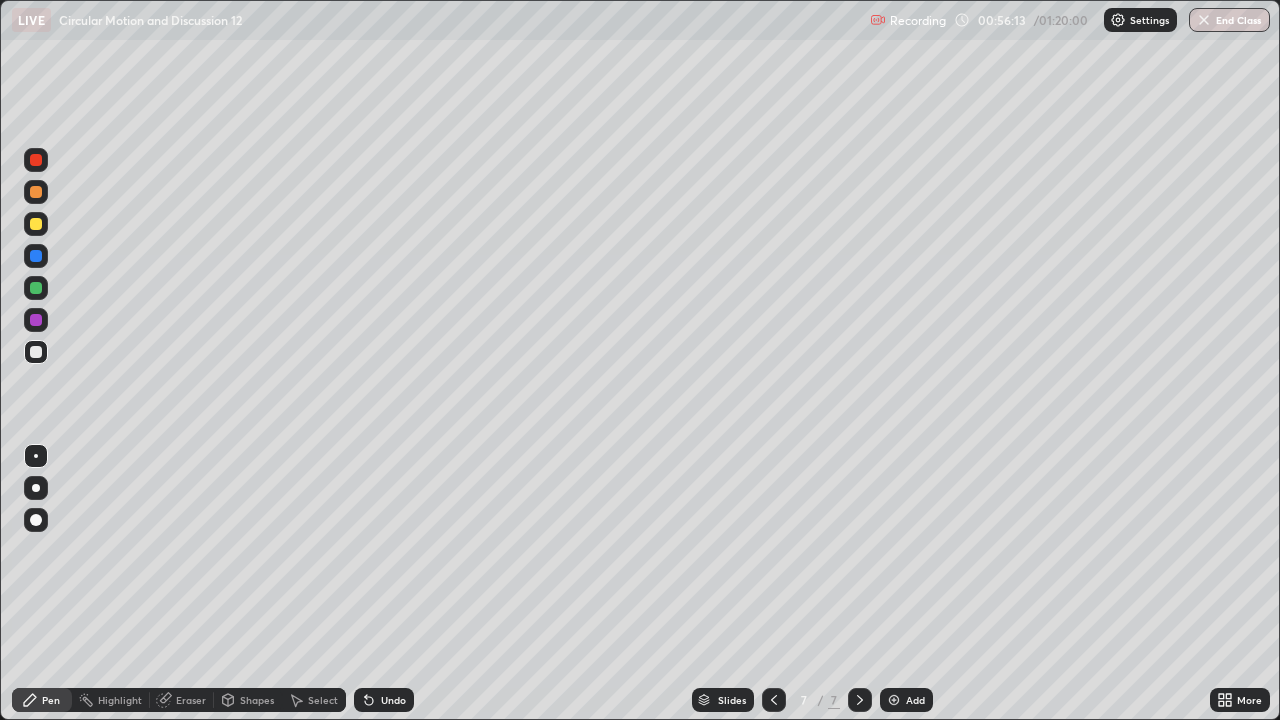 click on "Add" at bounding box center (915, 700) 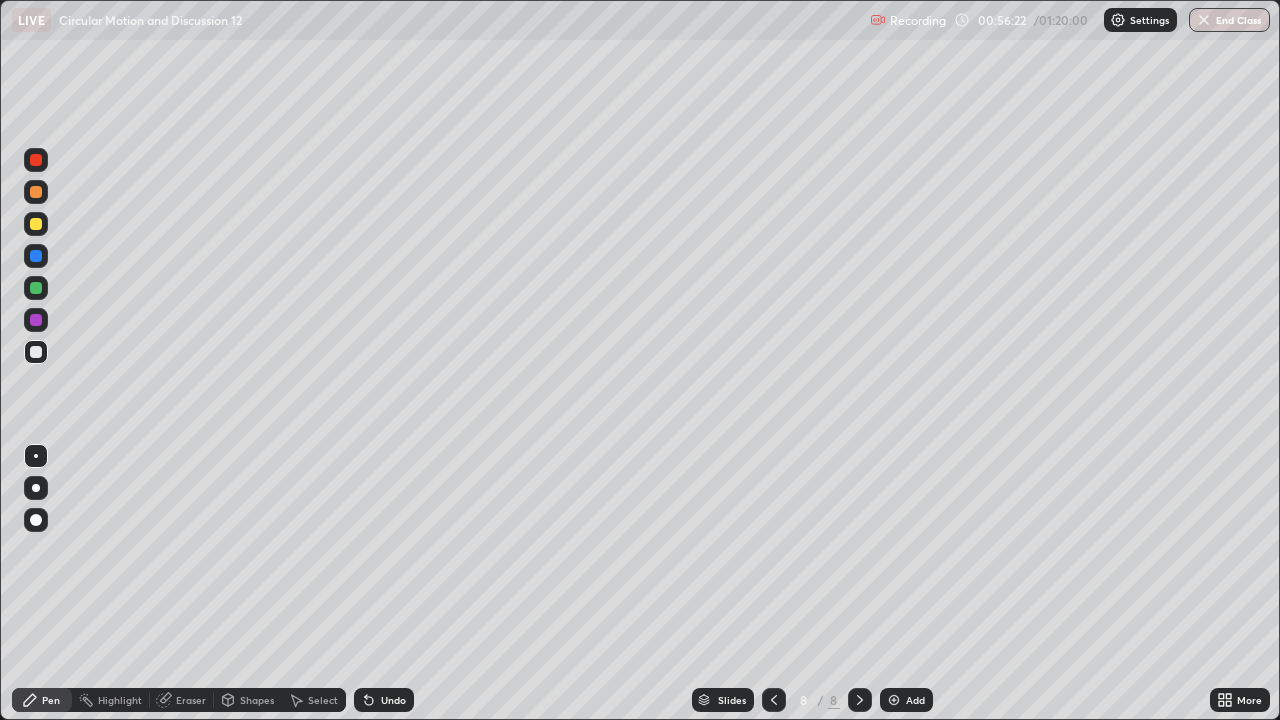 click at bounding box center [36, 224] 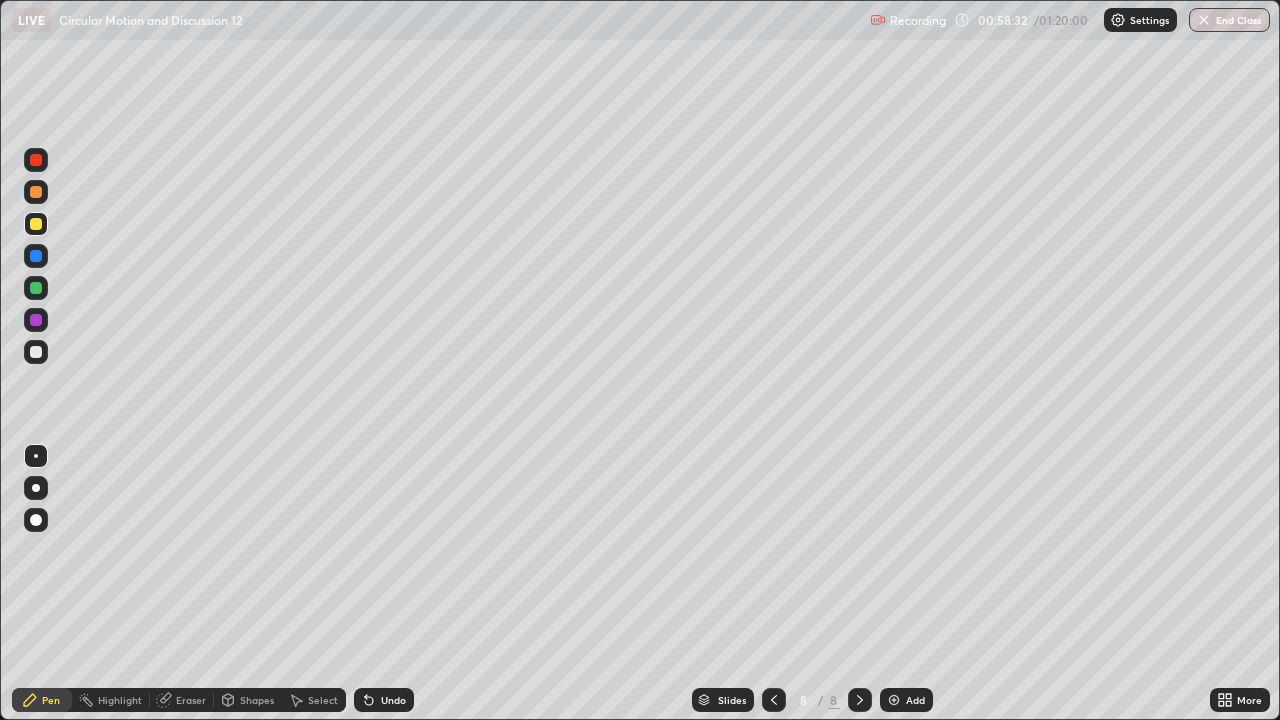 click at bounding box center [894, 700] 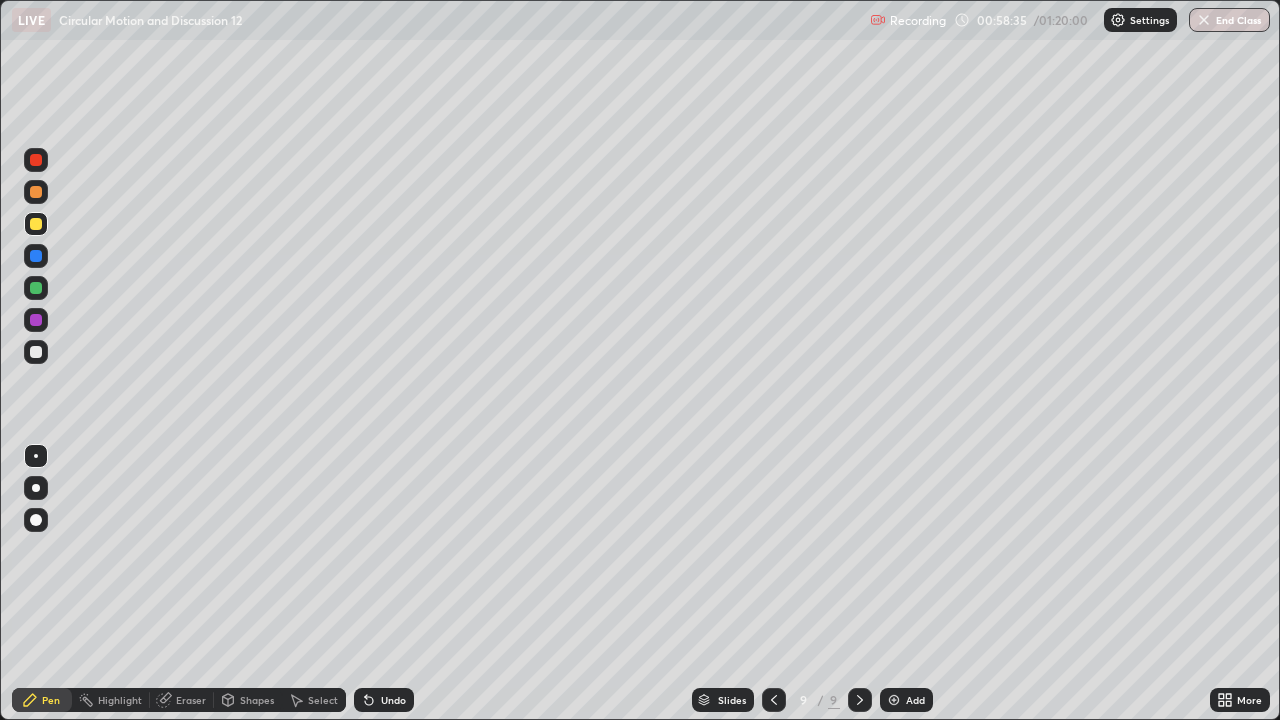 click at bounding box center (36, 352) 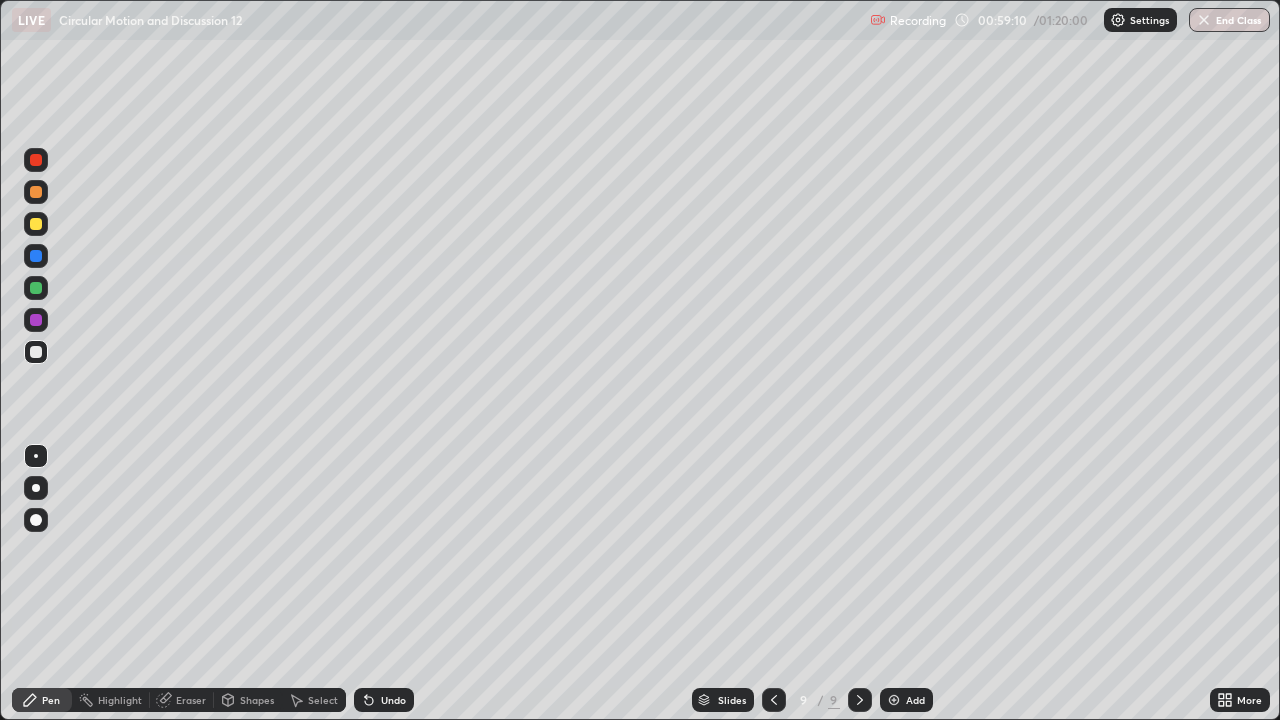 click at bounding box center [36, 288] 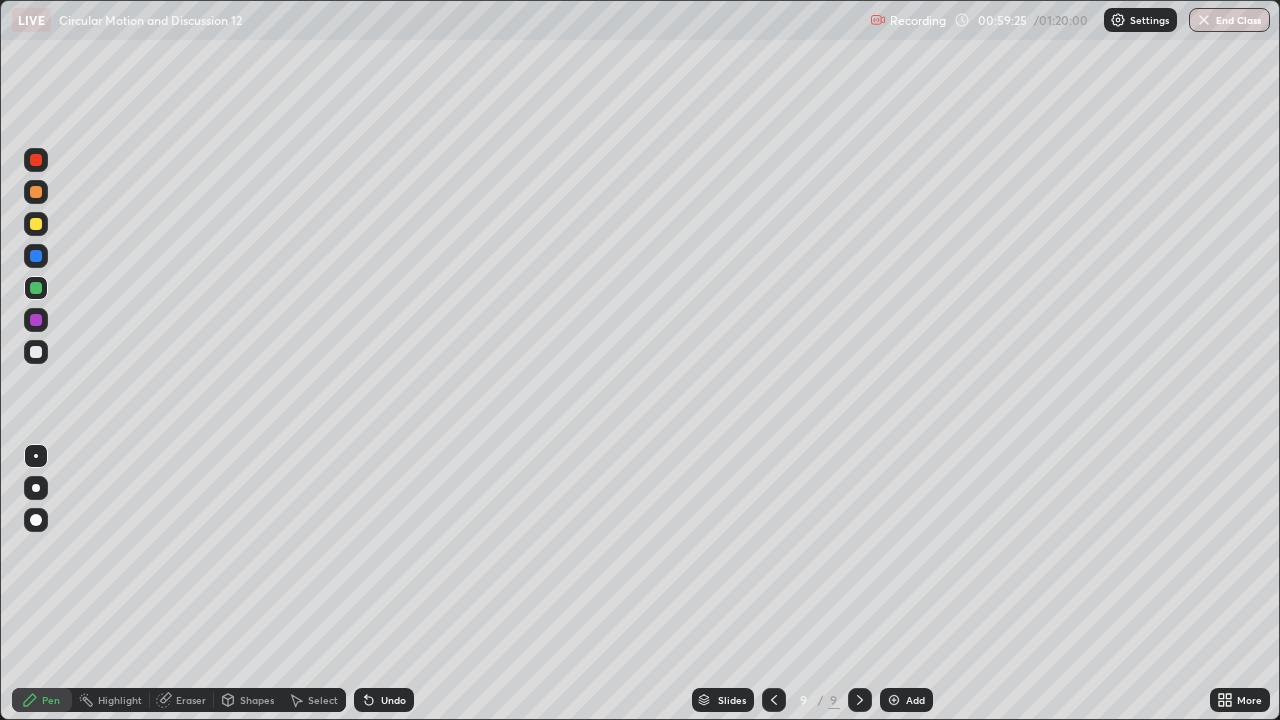 click at bounding box center [36, 224] 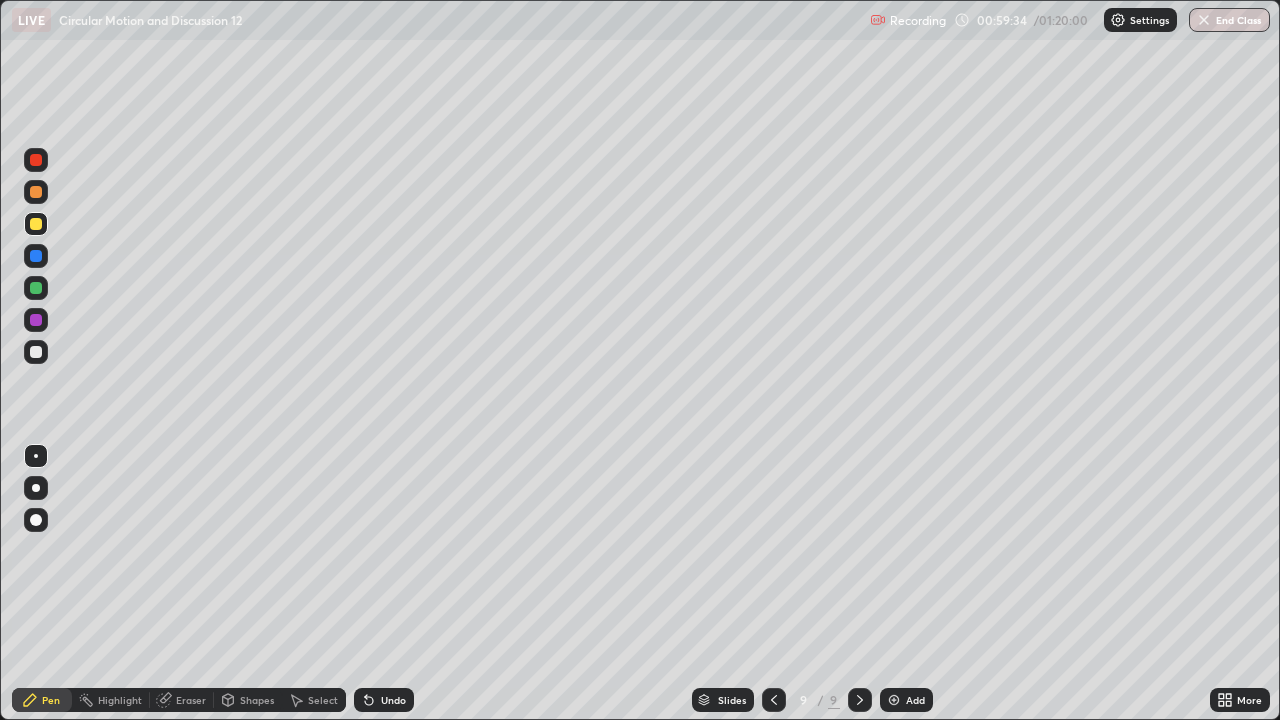 click at bounding box center (36, 352) 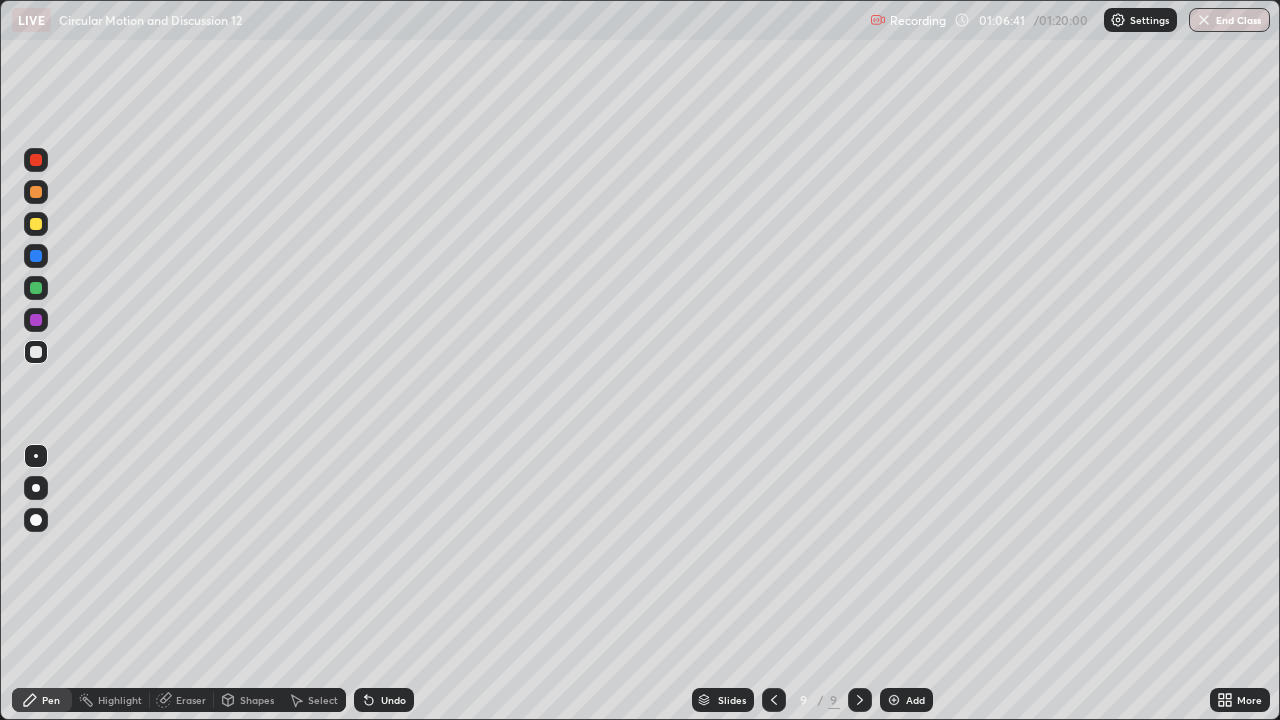 click on "Add" at bounding box center (915, 700) 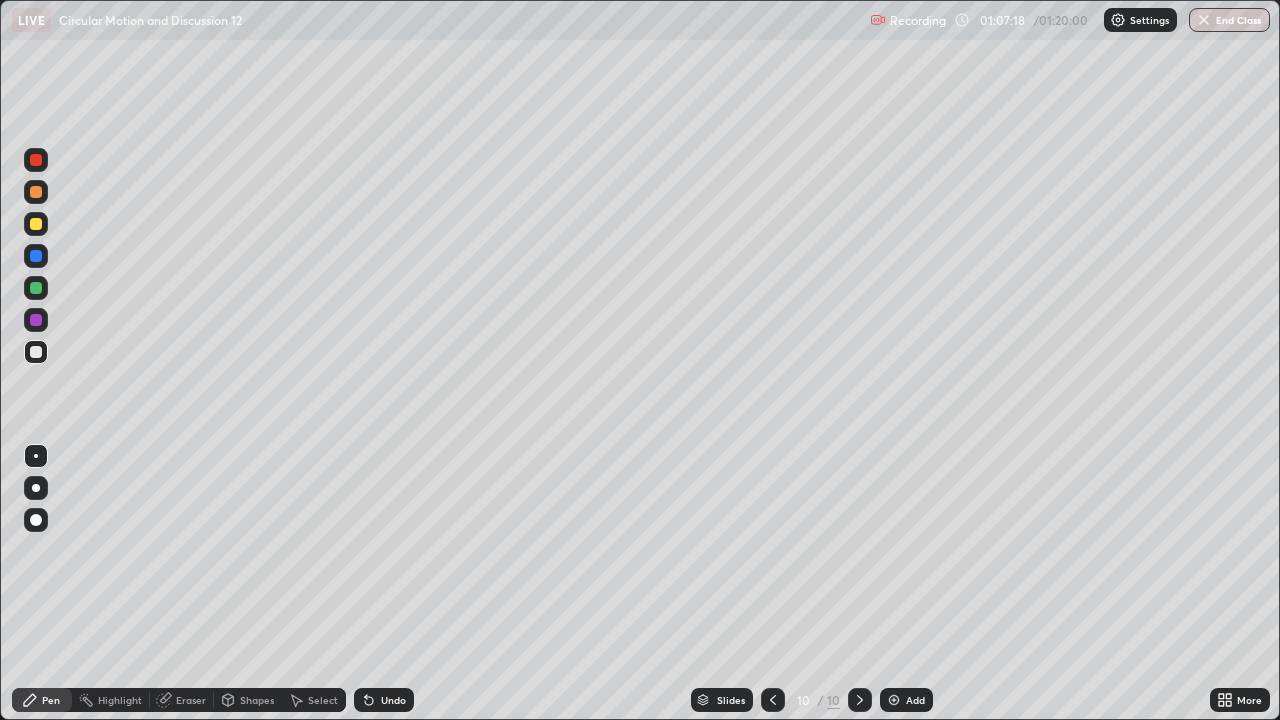 click at bounding box center [36, 224] 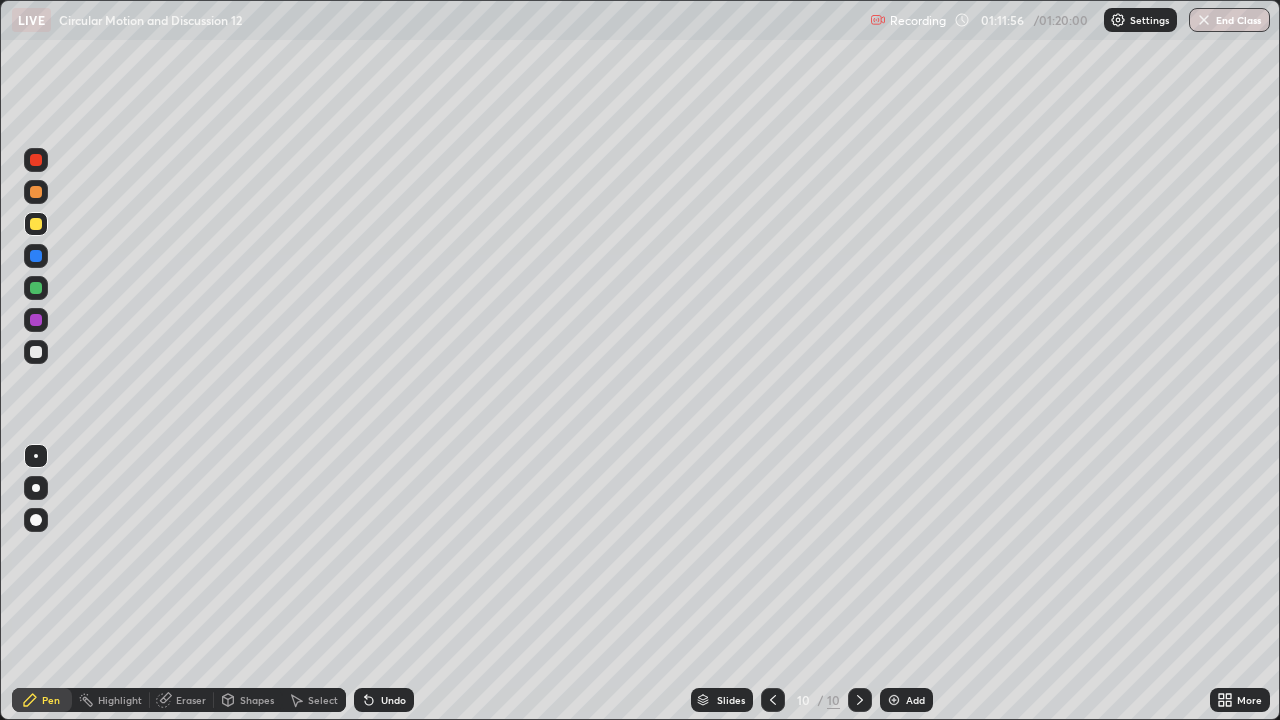 click on "Eraser" at bounding box center (191, 700) 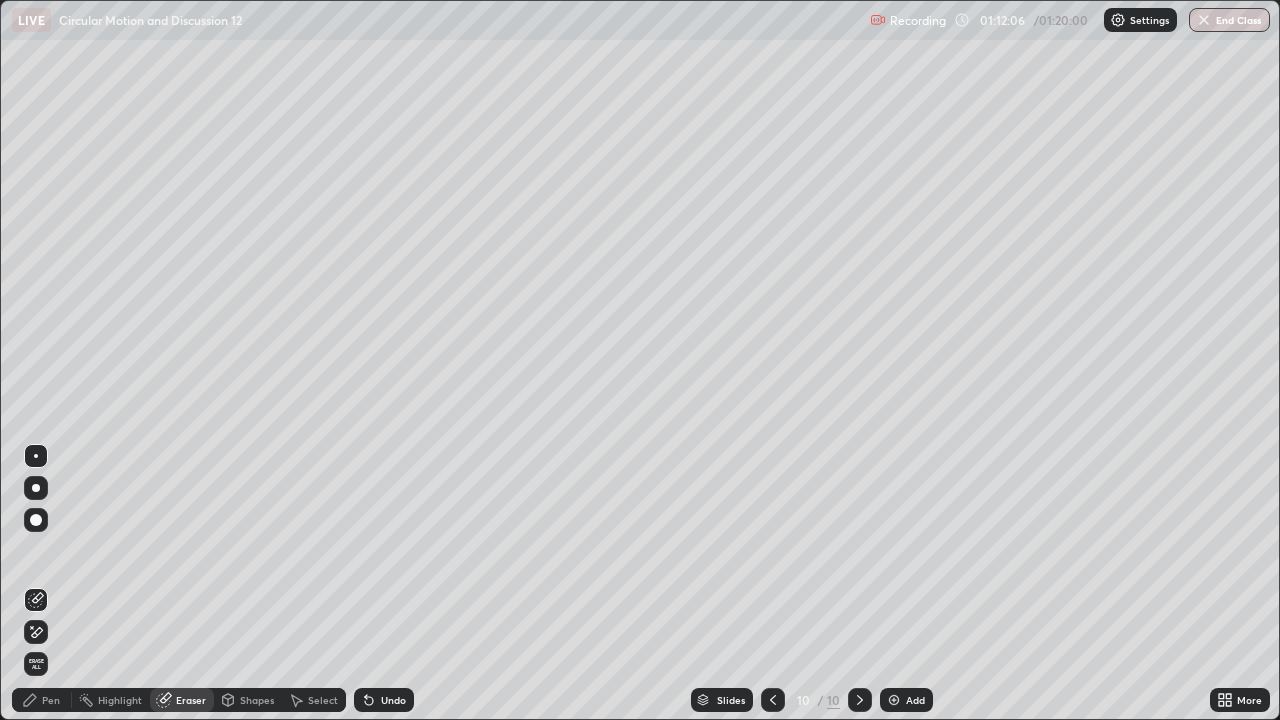 click on "Add" at bounding box center (906, 700) 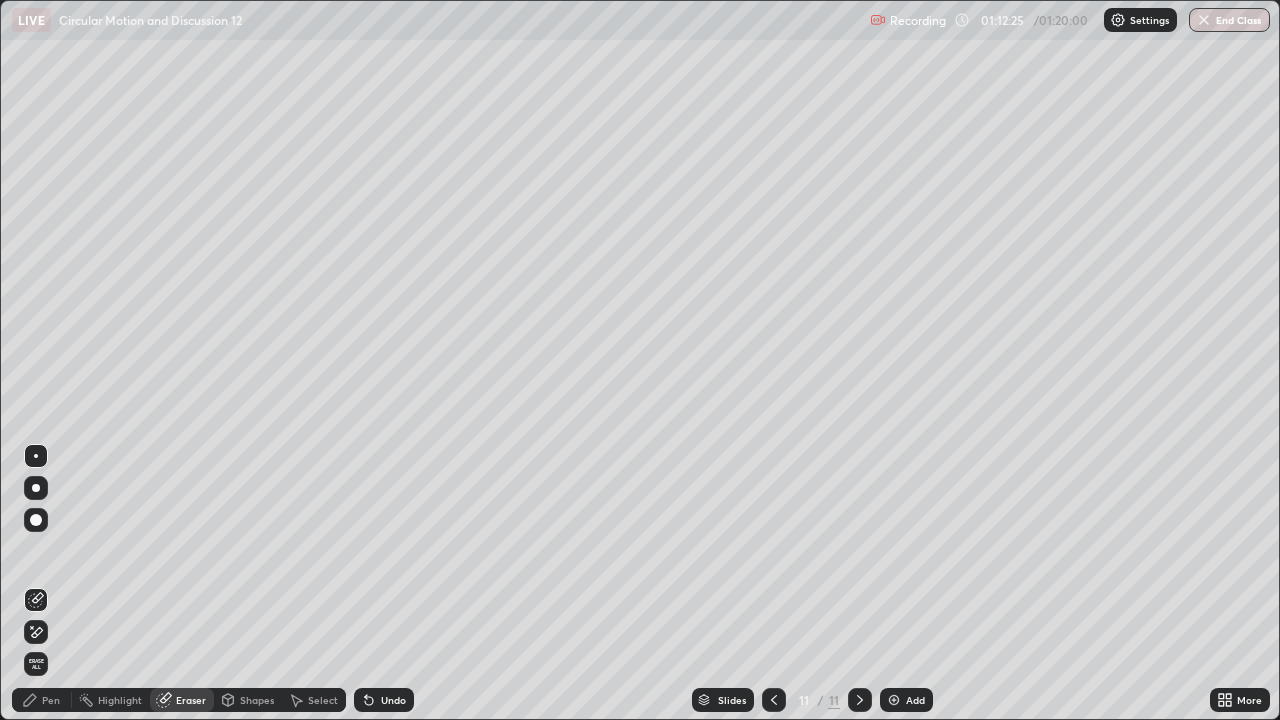 click on "Pen" at bounding box center (42, 700) 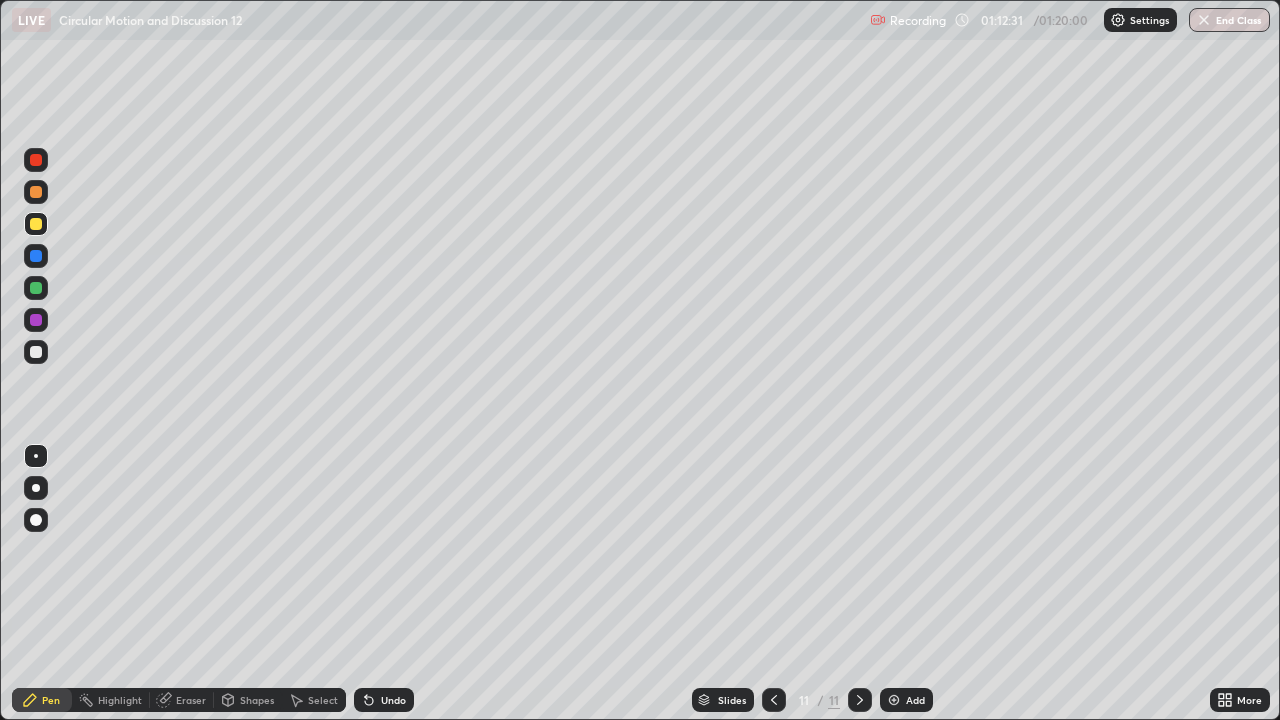 click on "Undo" at bounding box center (393, 700) 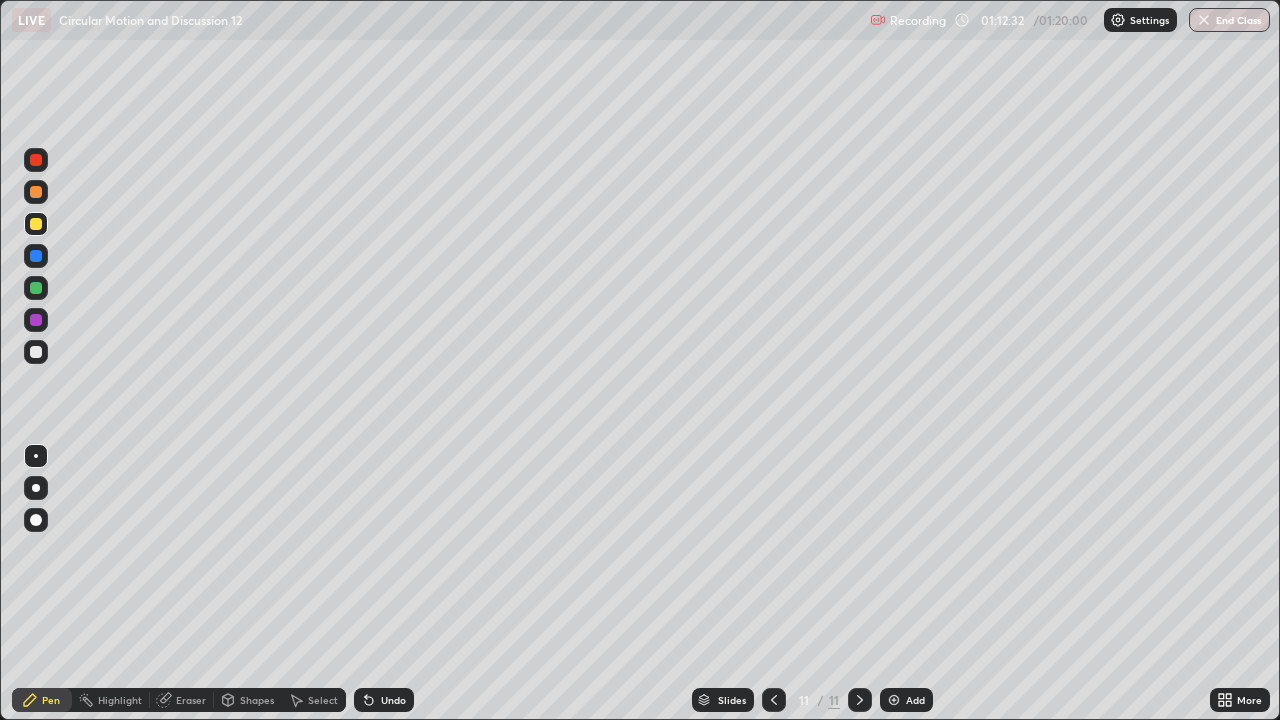 click on "Undo" at bounding box center (393, 700) 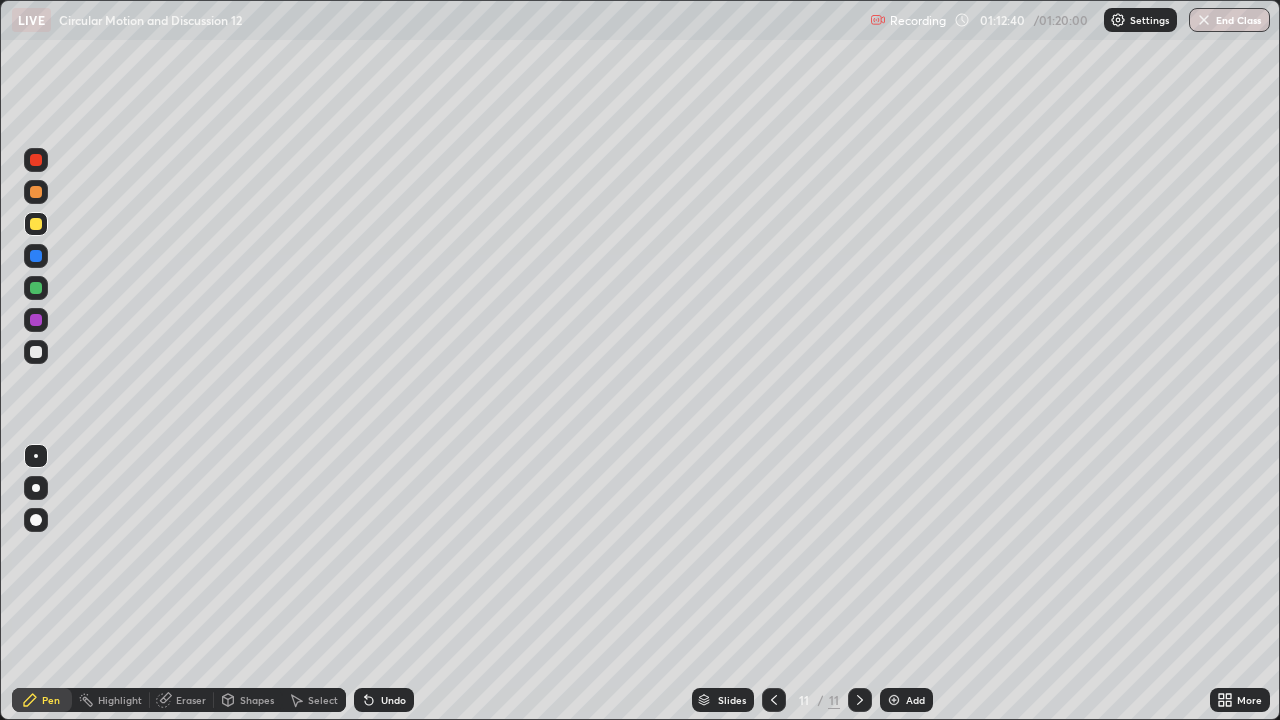 click at bounding box center (36, 352) 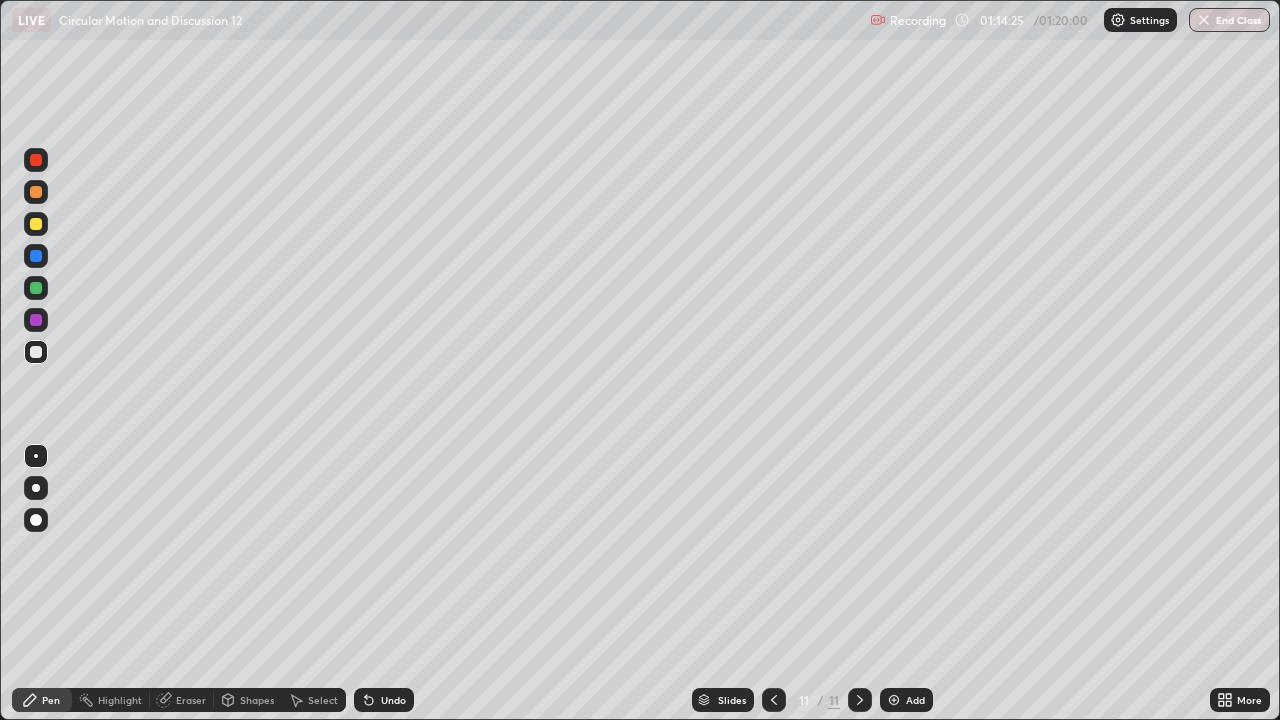 click at bounding box center [36, 224] 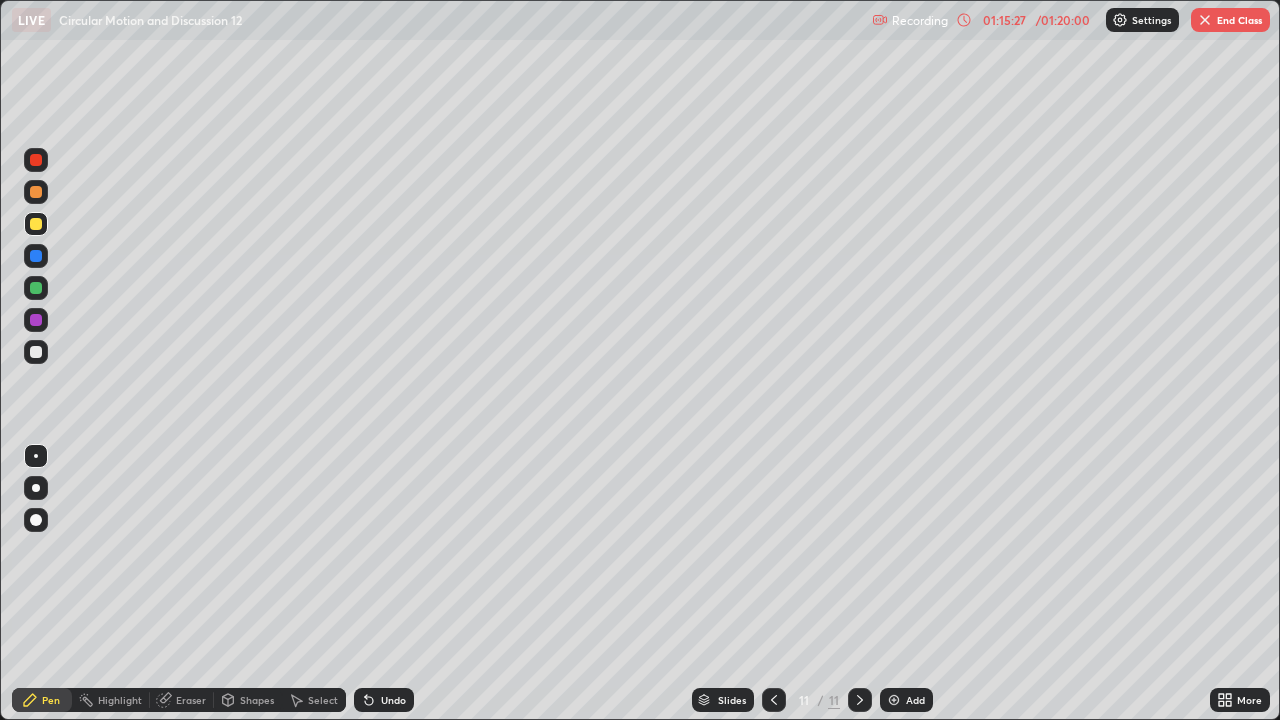 click at bounding box center [36, 352] 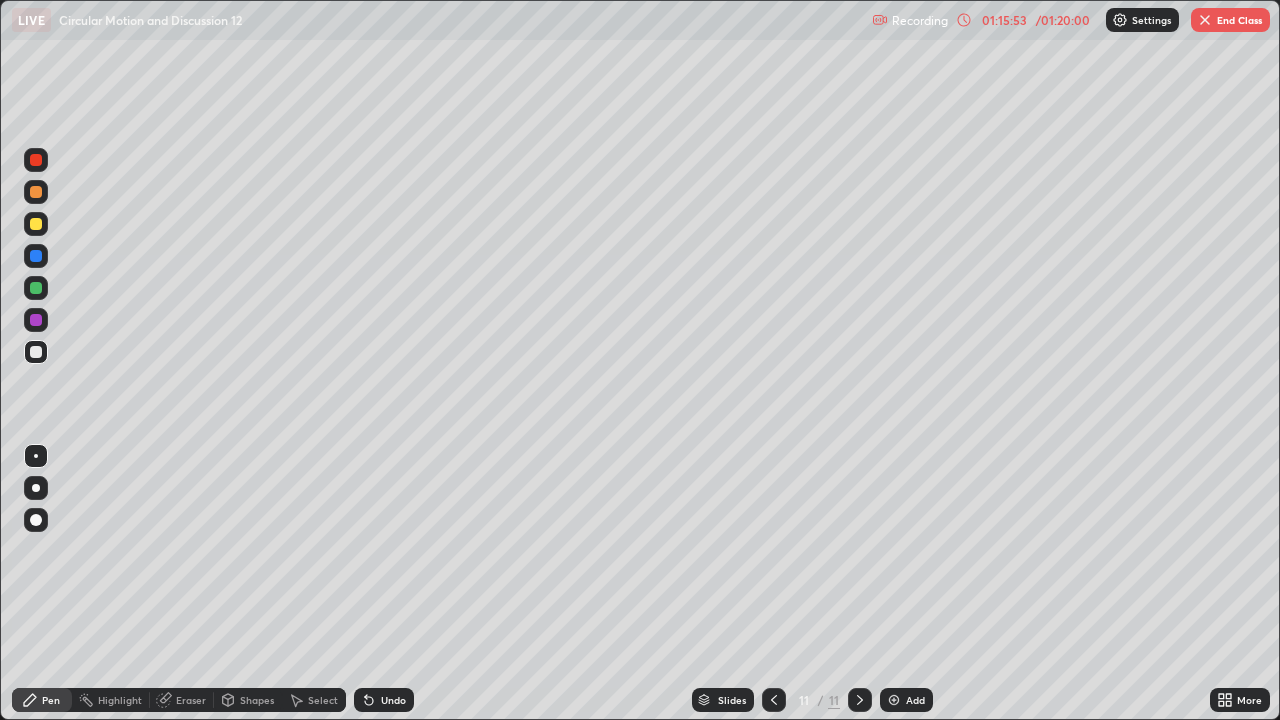 click on "Undo" at bounding box center (393, 700) 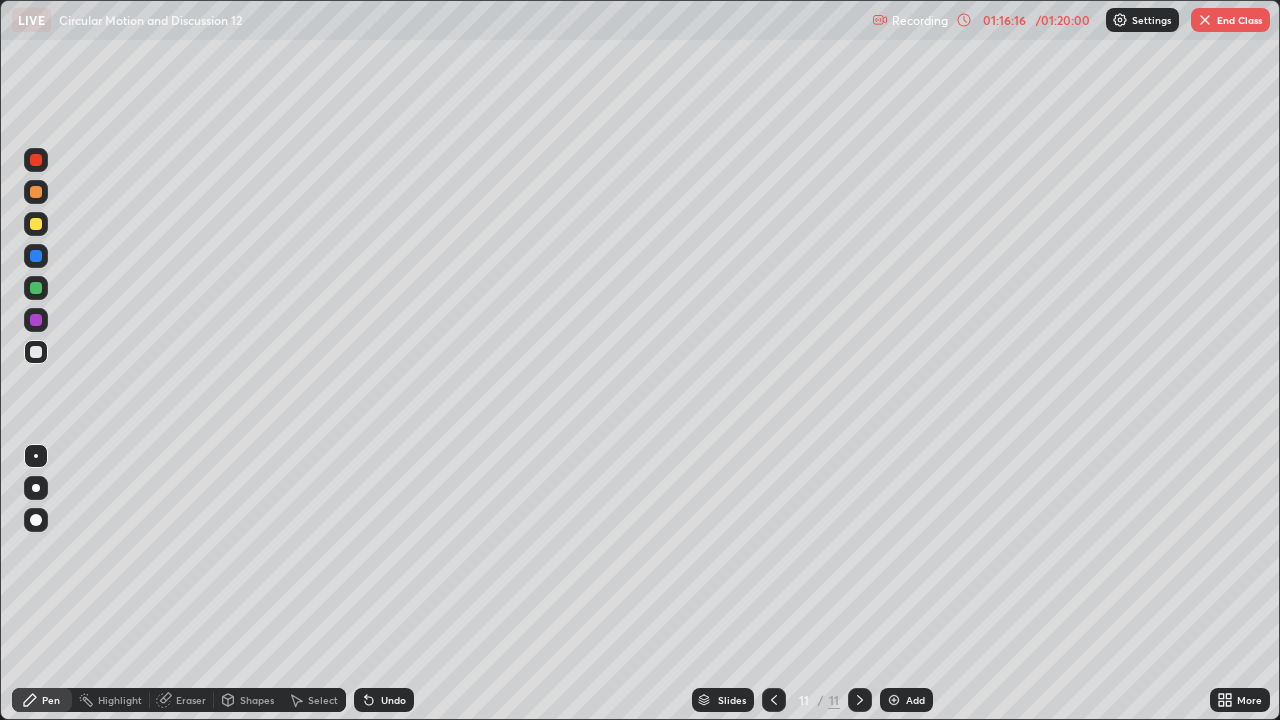 click on "Undo" at bounding box center (393, 700) 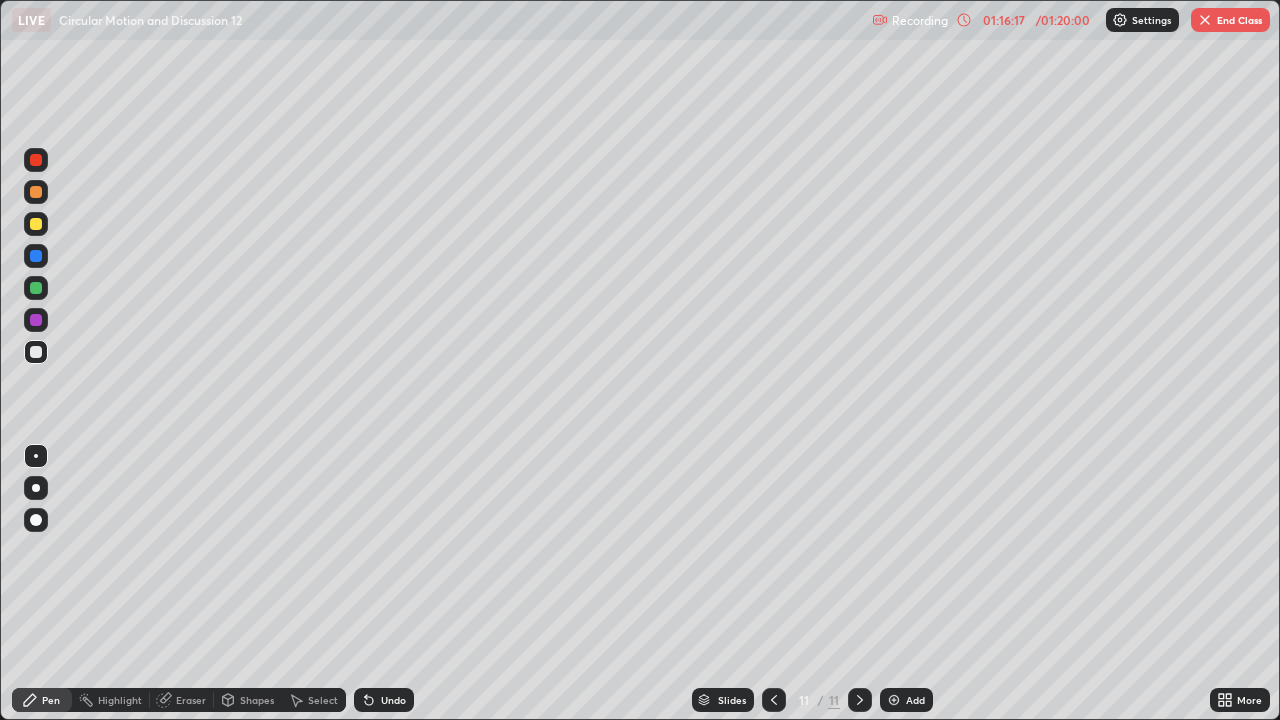 click on "Undo" at bounding box center (384, 700) 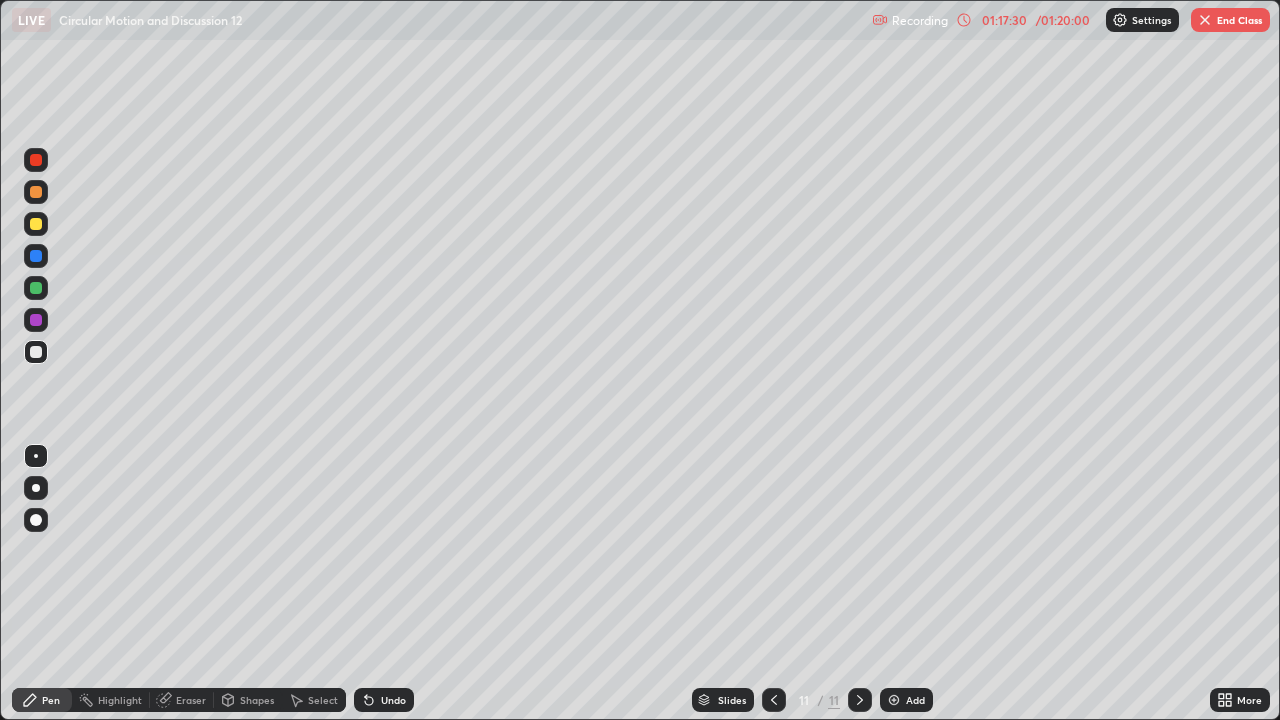 click on "Eraser" at bounding box center (191, 700) 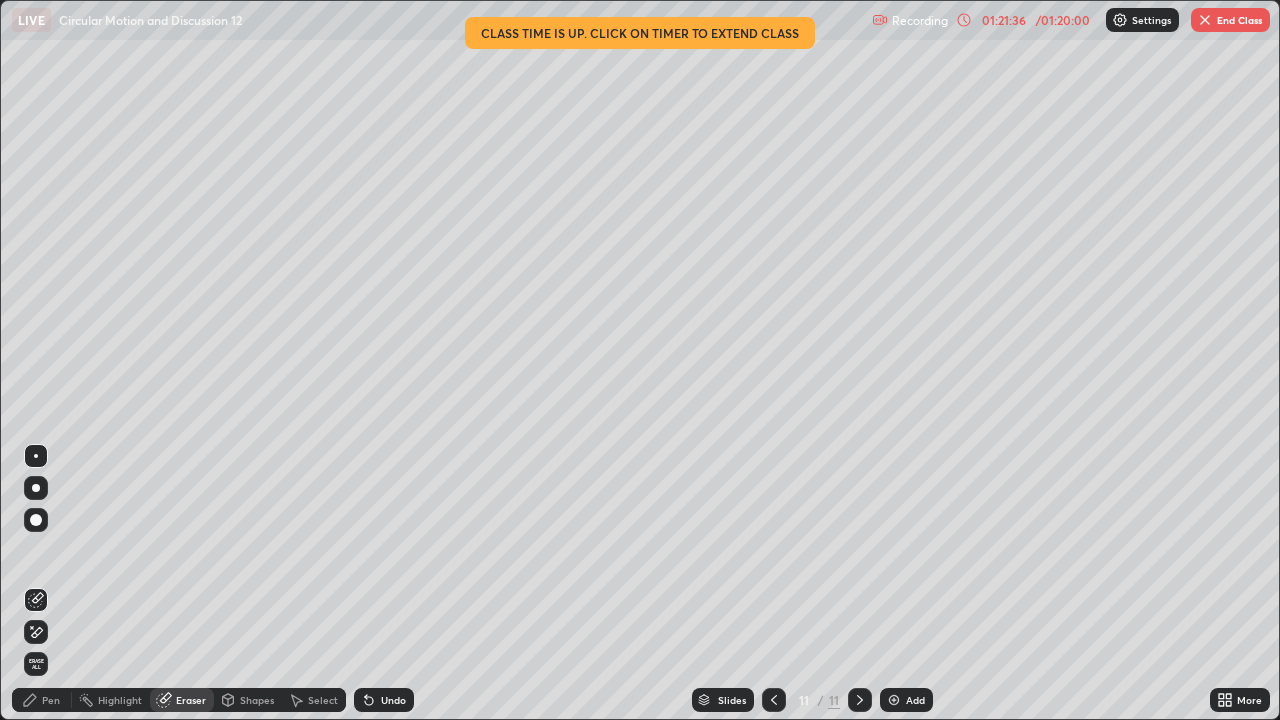 click on "End Class" at bounding box center [1230, 20] 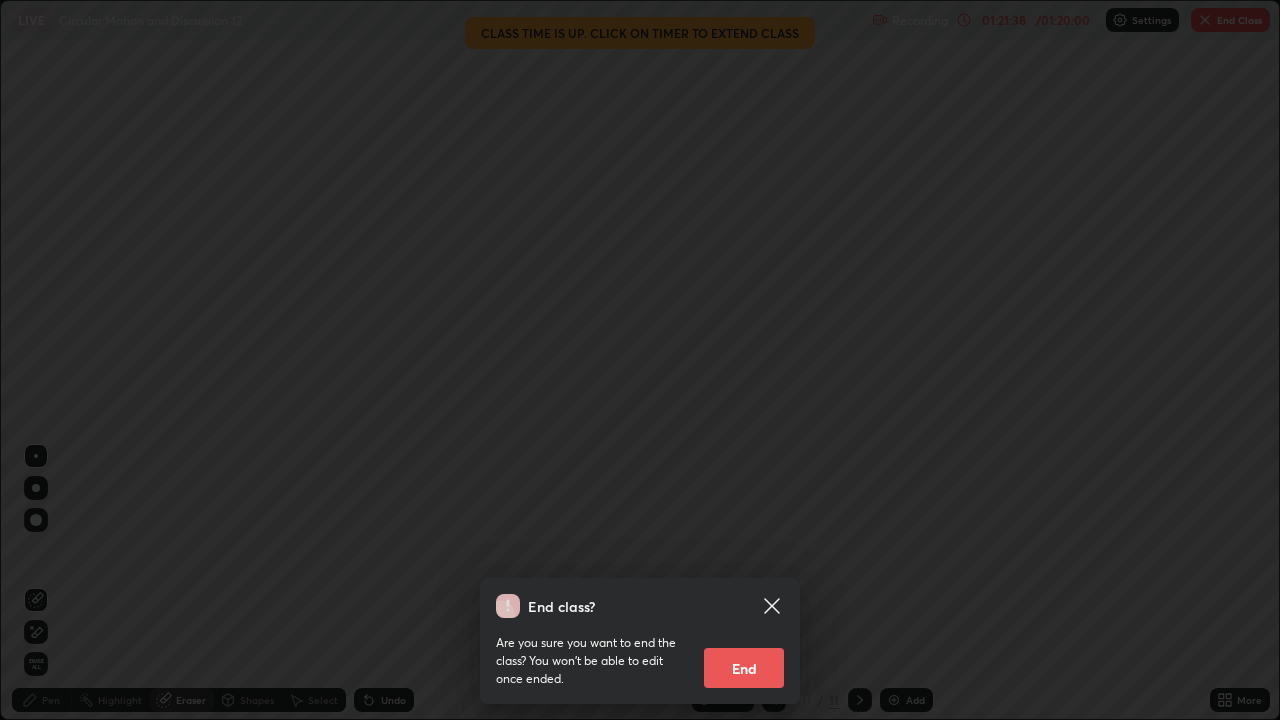 click on "End" at bounding box center [744, 668] 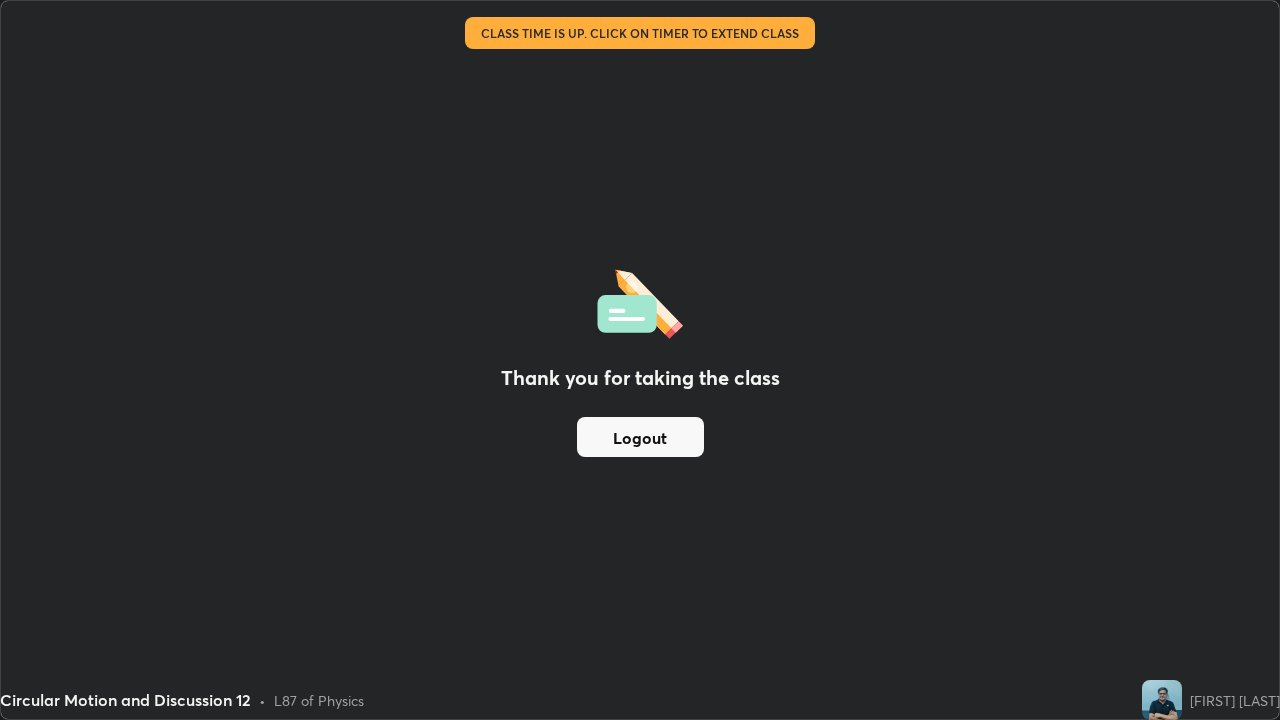 click on "Logout" at bounding box center [640, 437] 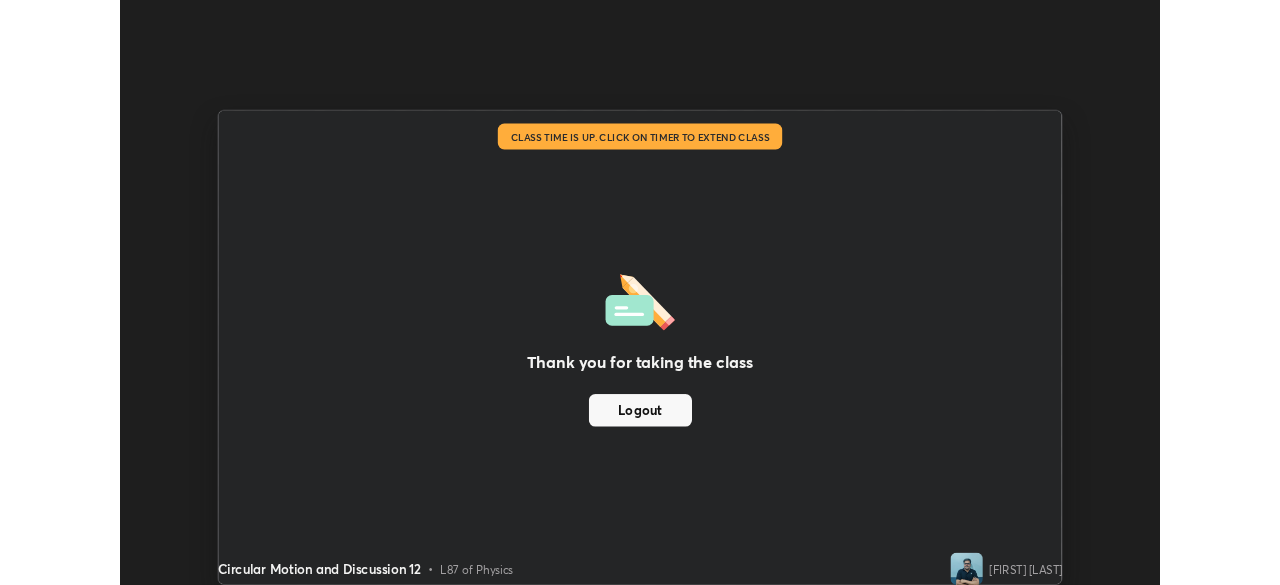 scroll, scrollTop: 585, scrollLeft: 1280, axis: both 